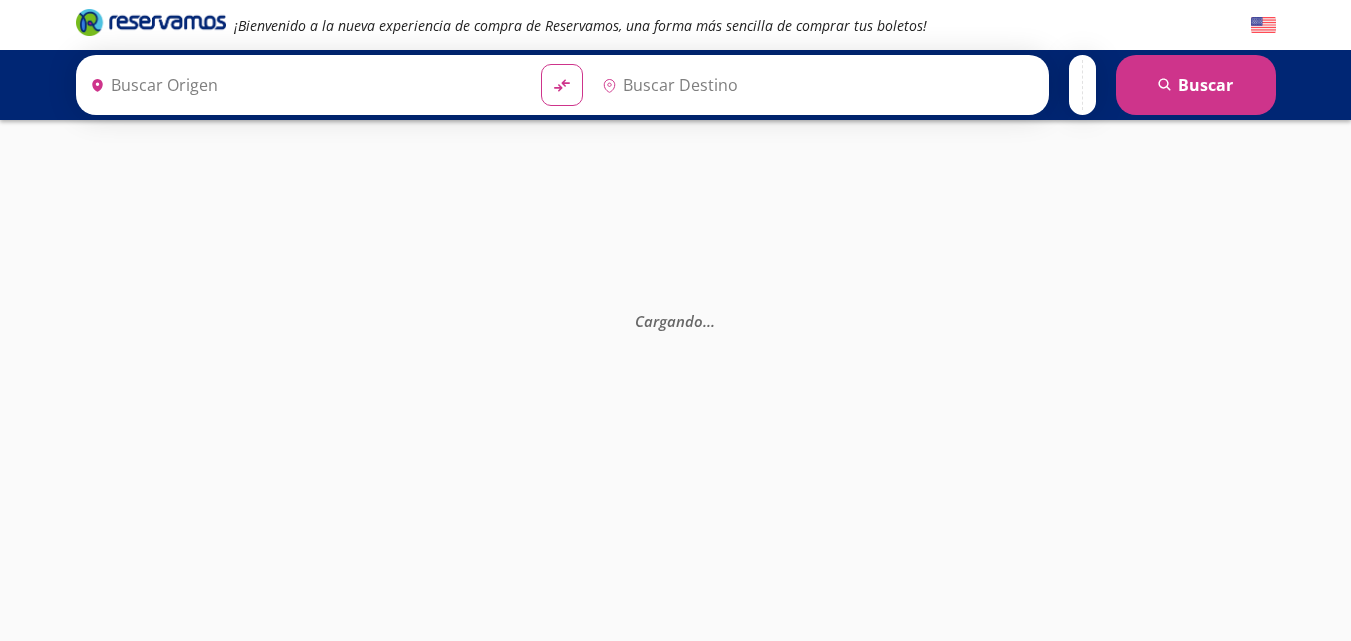 scroll, scrollTop: 0, scrollLeft: 0, axis: both 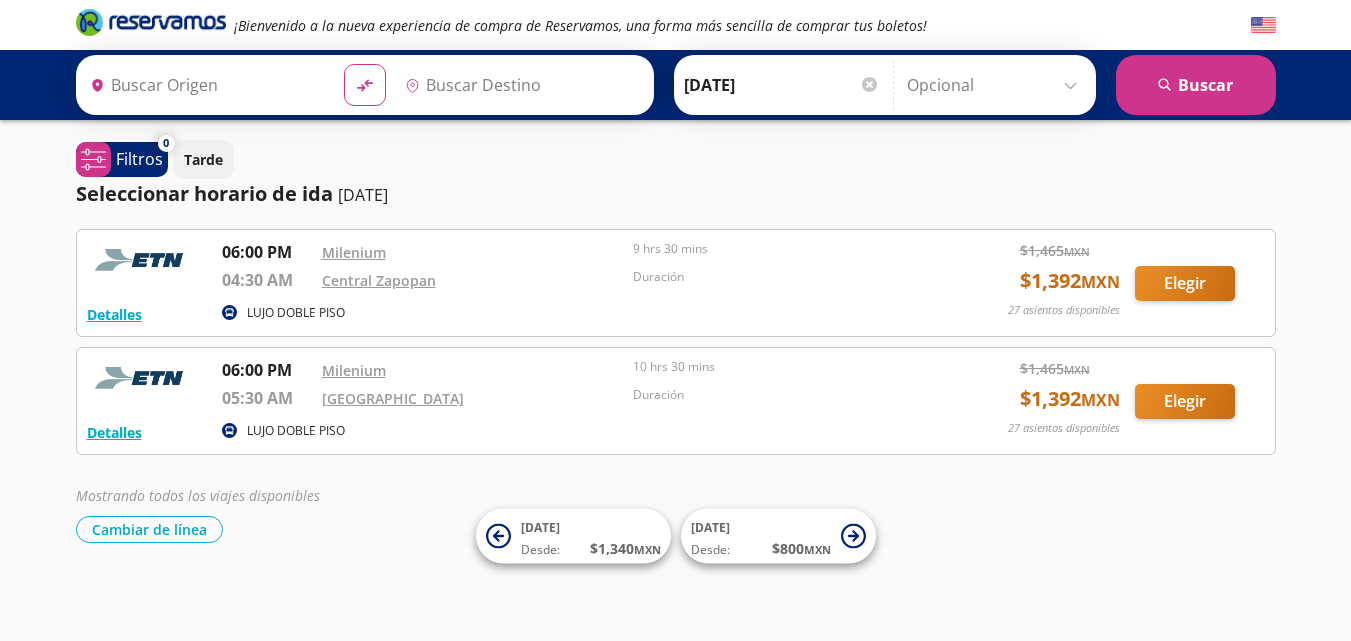type on "Culiacán, [GEOGRAPHIC_DATA]" 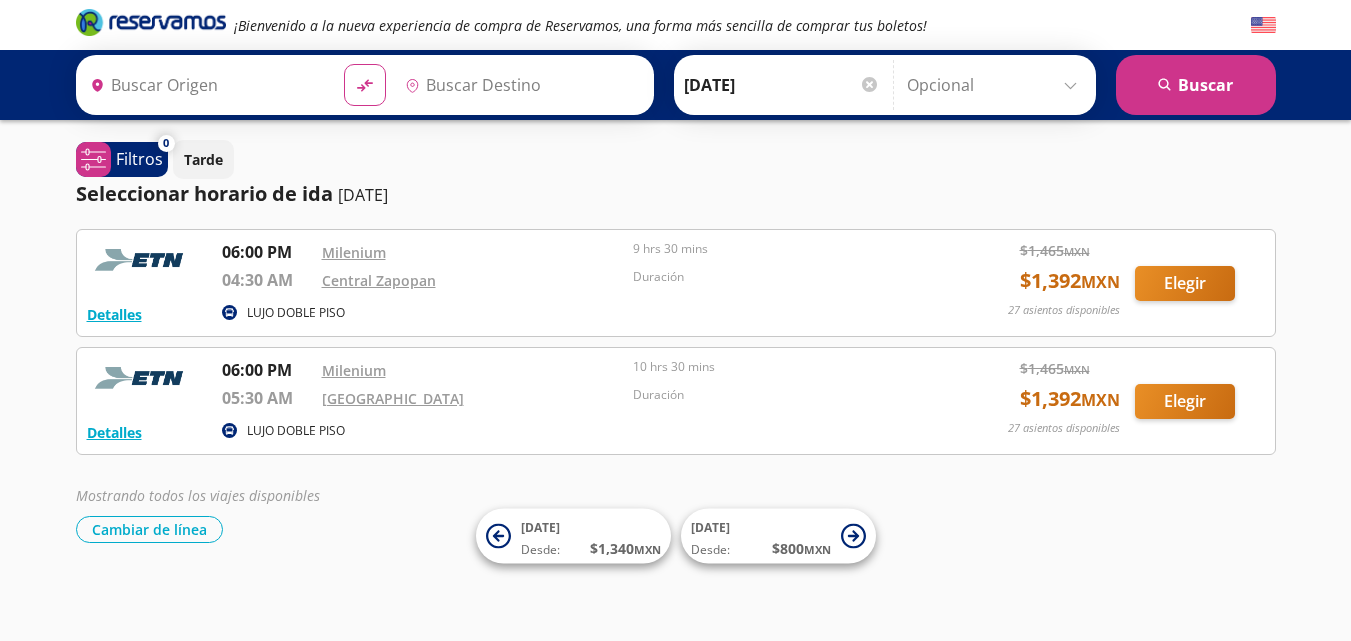 type on "[GEOGRAPHIC_DATA], [GEOGRAPHIC_DATA]" 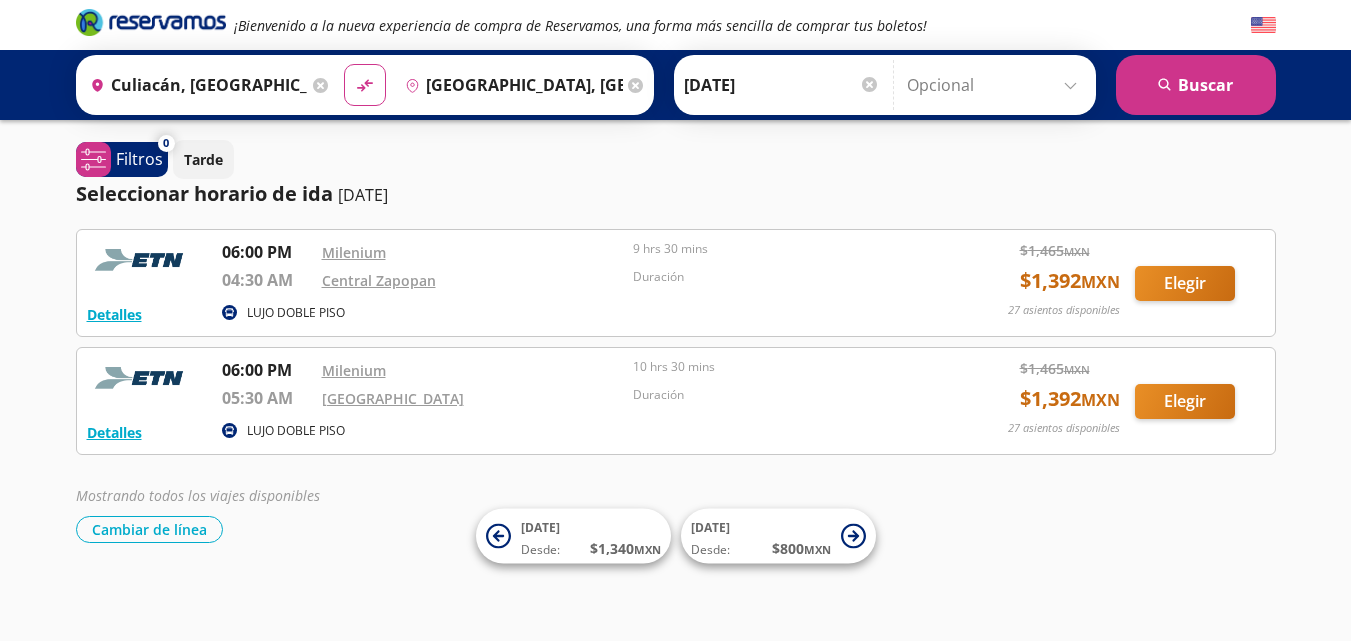 scroll, scrollTop: 3, scrollLeft: 0, axis: vertical 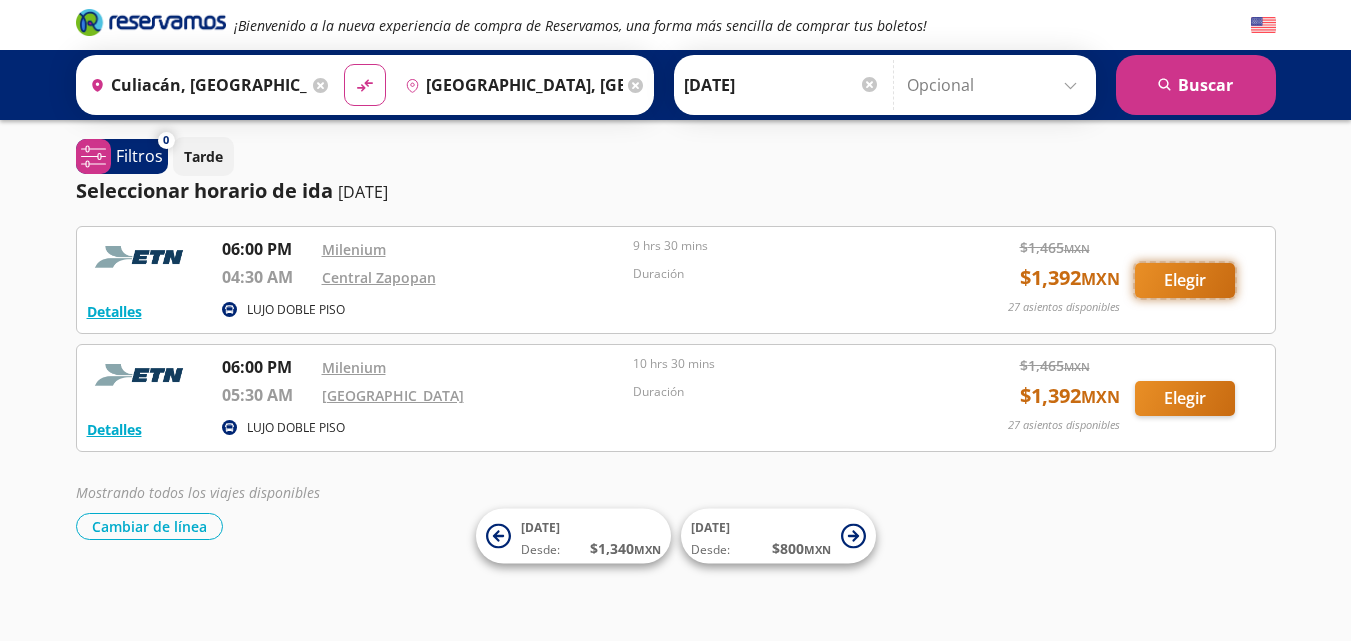 click on "Elegir" at bounding box center [1185, 280] 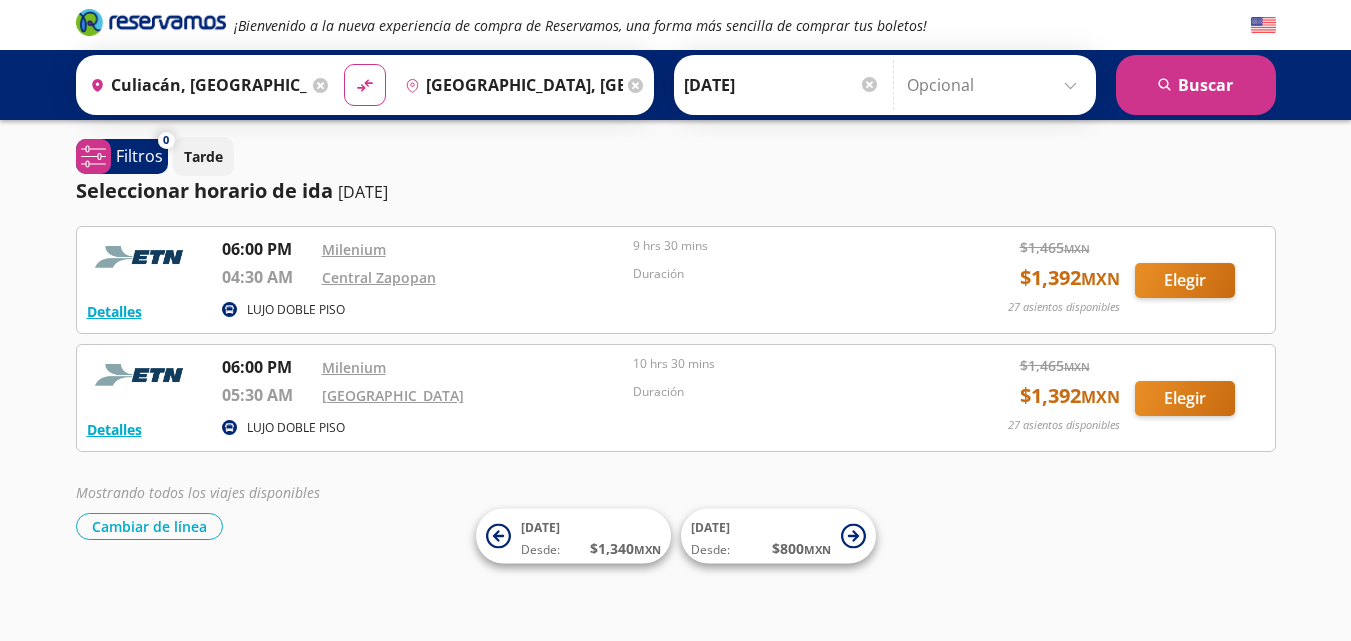 scroll, scrollTop: 0, scrollLeft: 0, axis: both 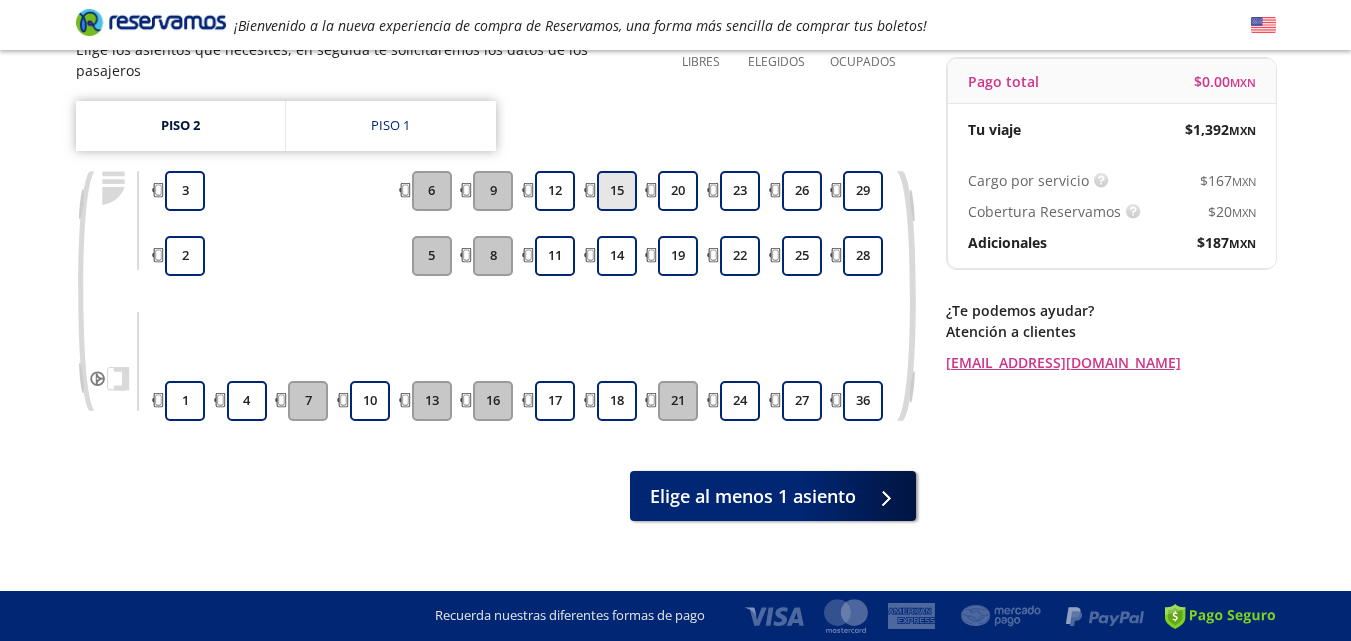 click on "15" at bounding box center [617, 191] 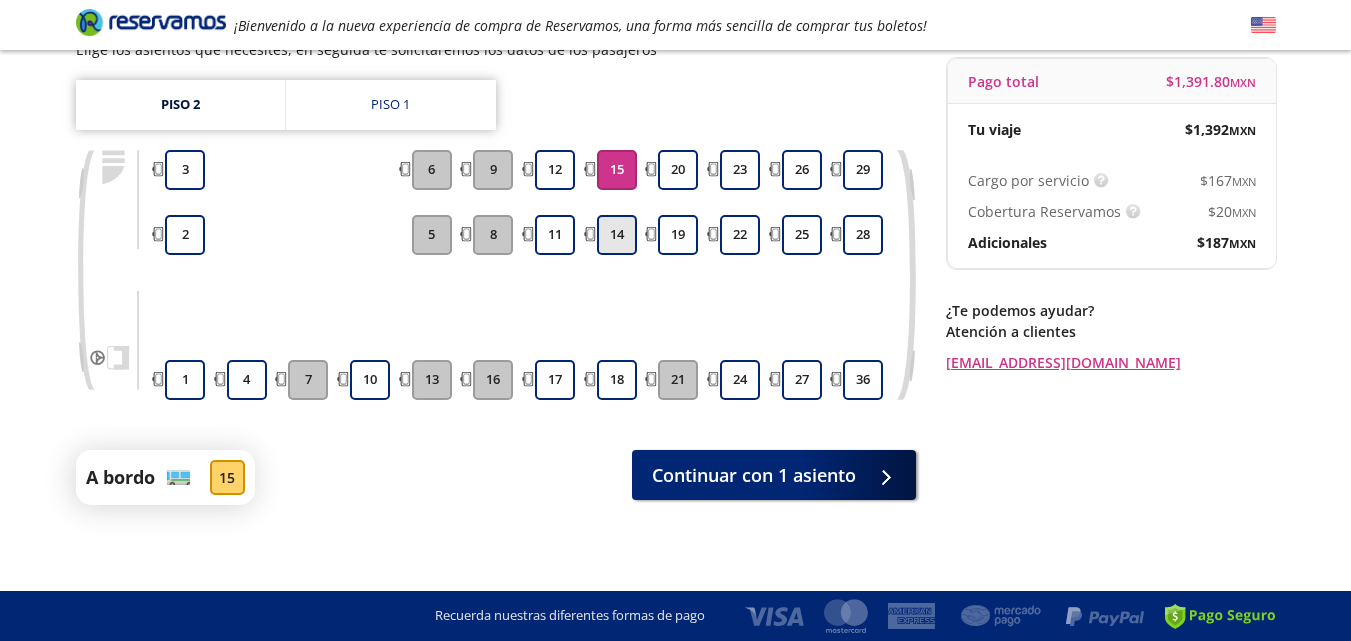 click on "14" at bounding box center [617, 235] 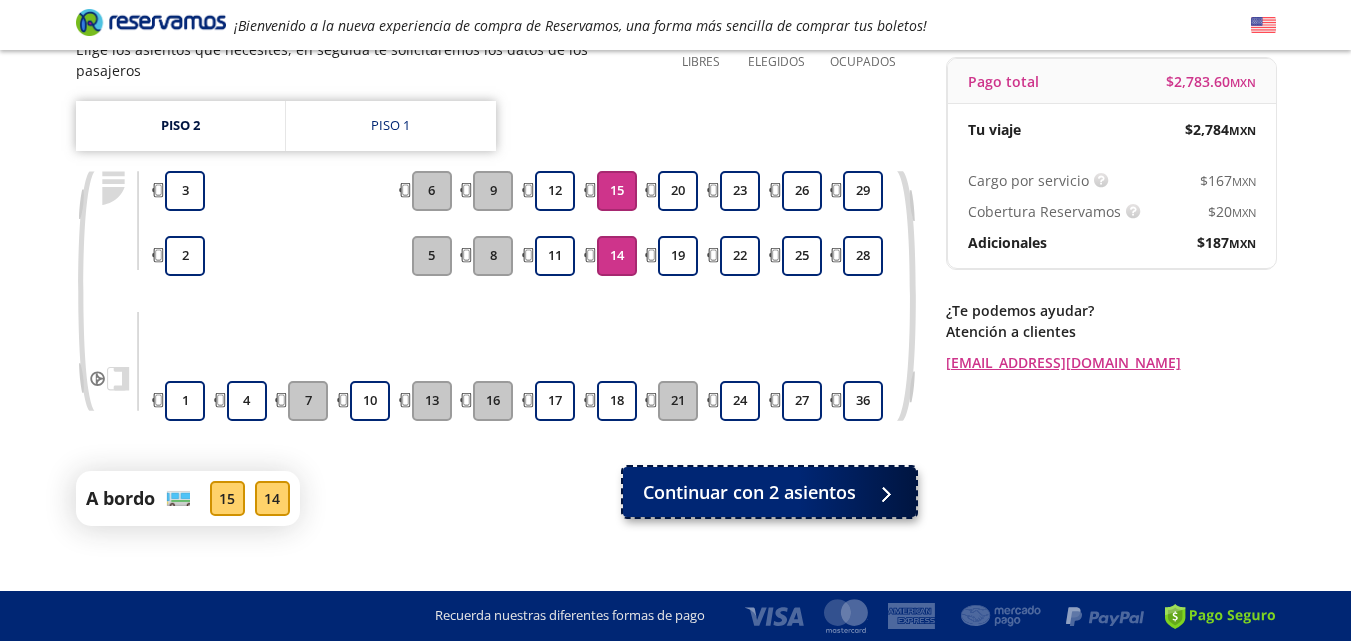 click on "Continuar con 2 asientos" at bounding box center [749, 492] 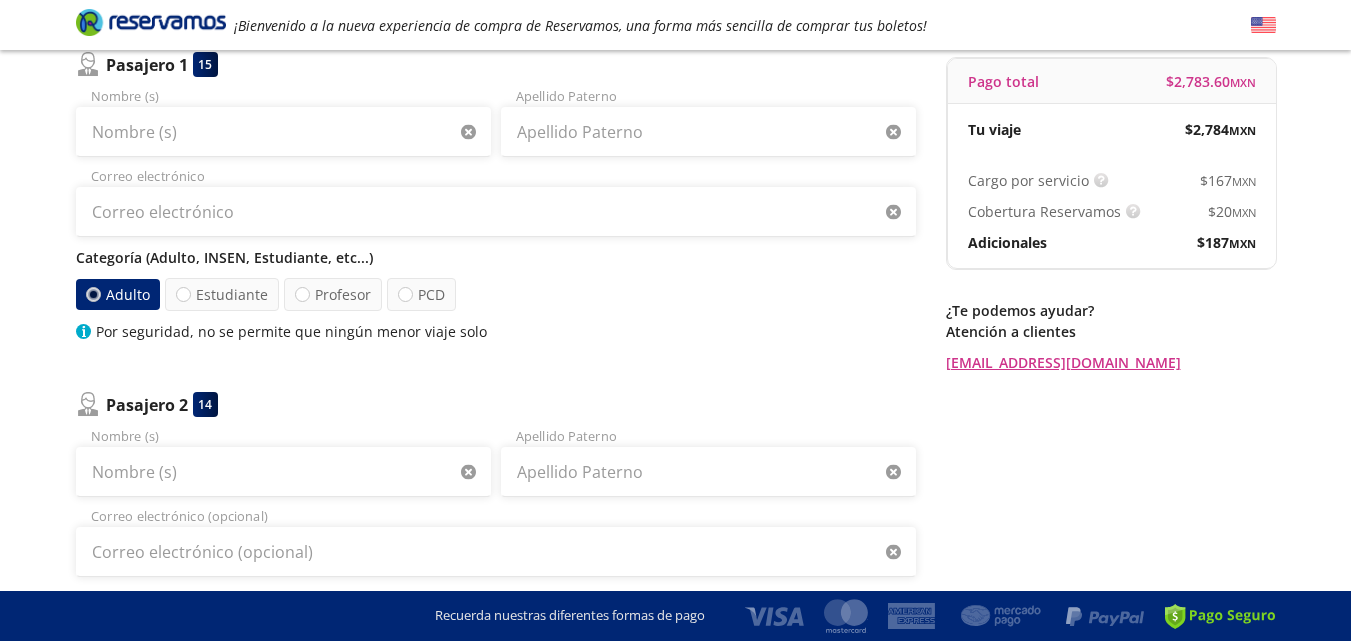 scroll, scrollTop: 0, scrollLeft: 0, axis: both 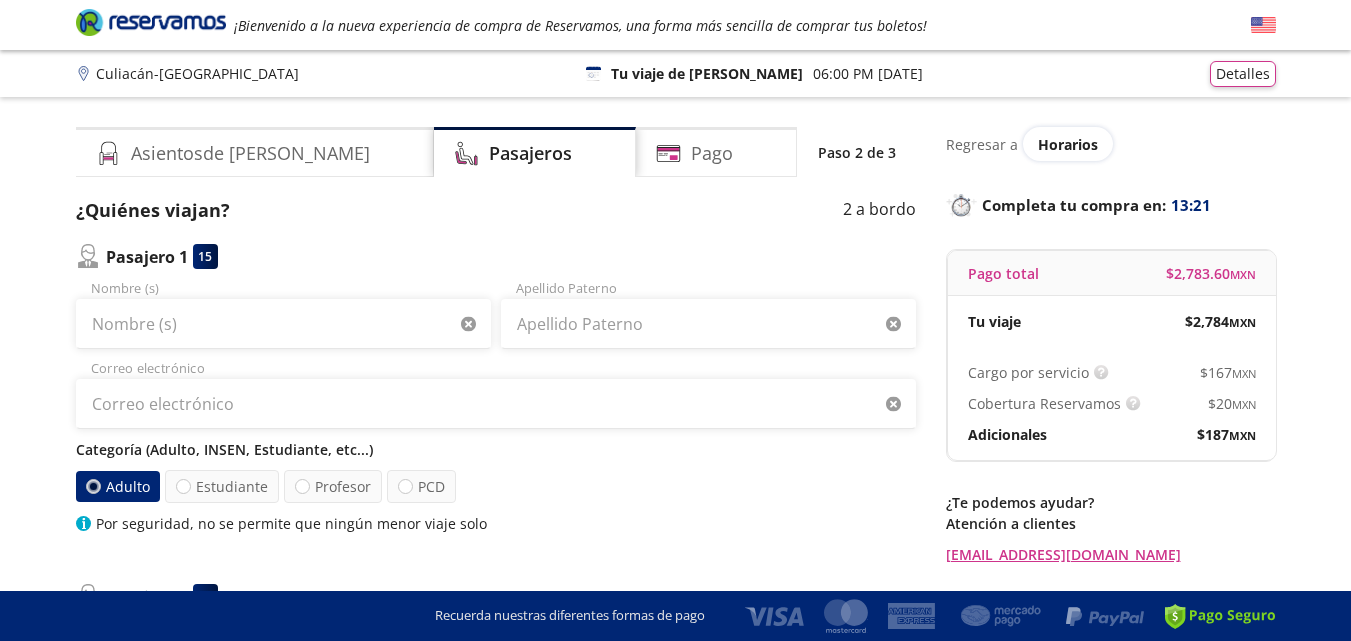 click on "Adulto" at bounding box center [117, 486] 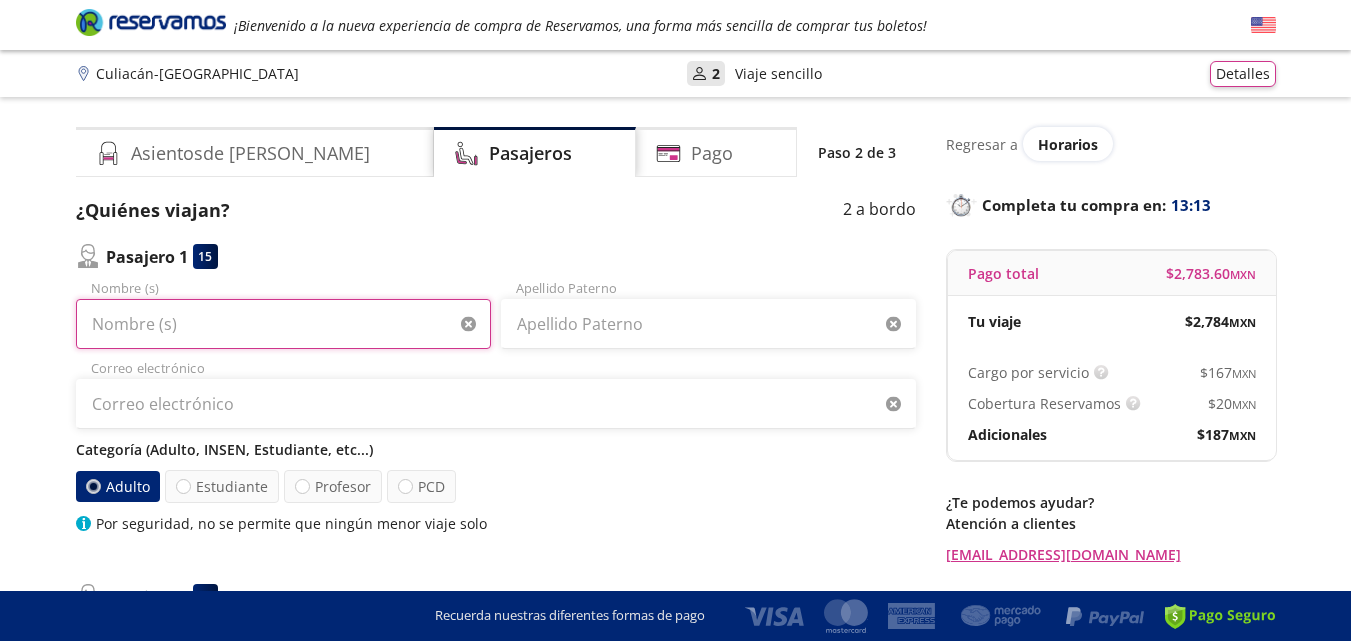 click on "Nombre (s)" at bounding box center (283, 324) 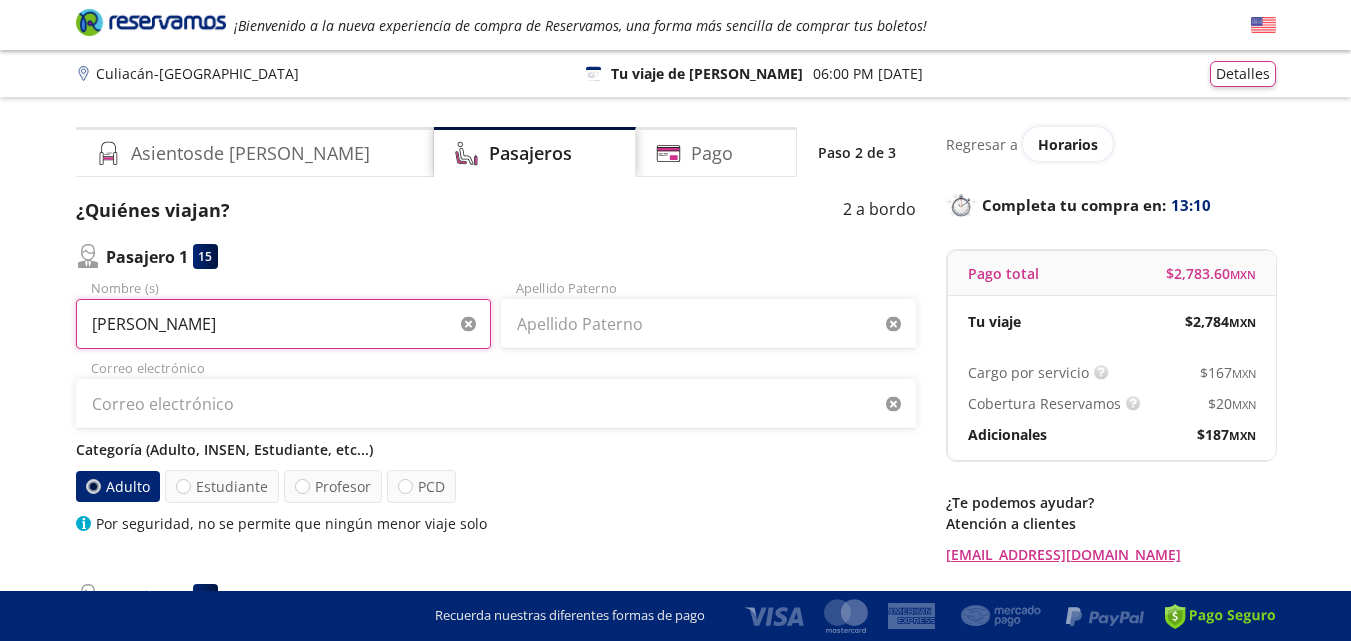 type on "[PERSON_NAME]" 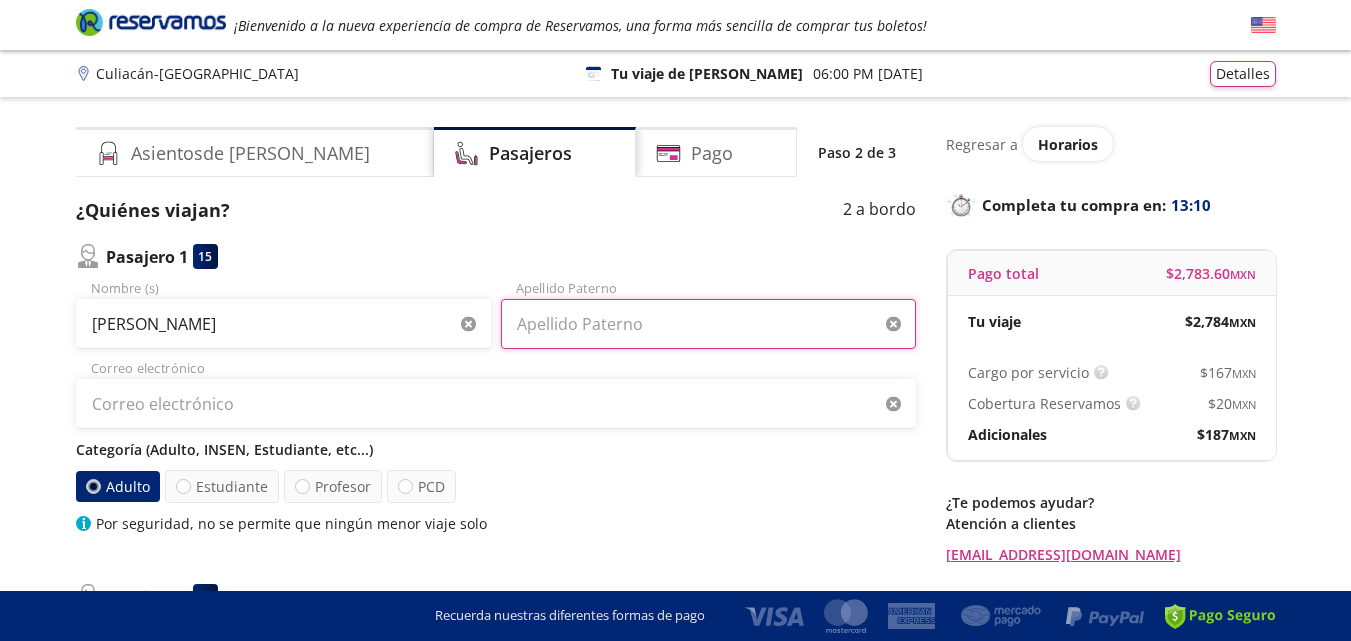 click on "Apellido Paterno" at bounding box center [708, 324] 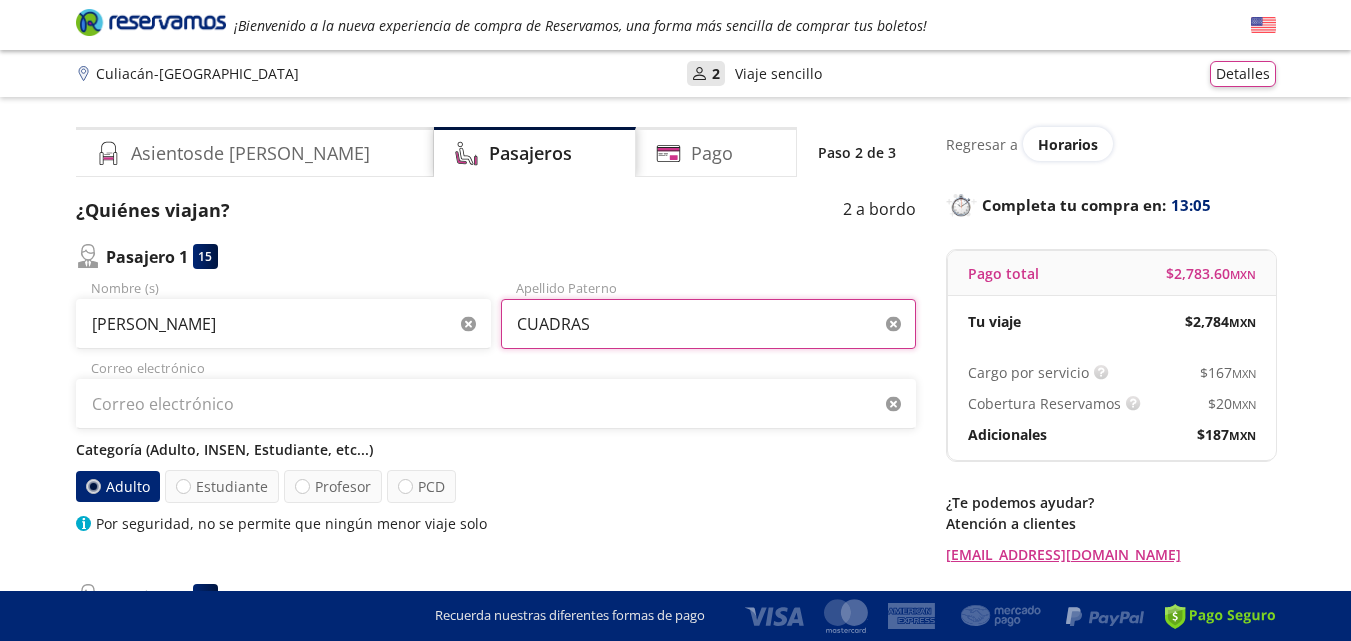 type on "CUADRAS" 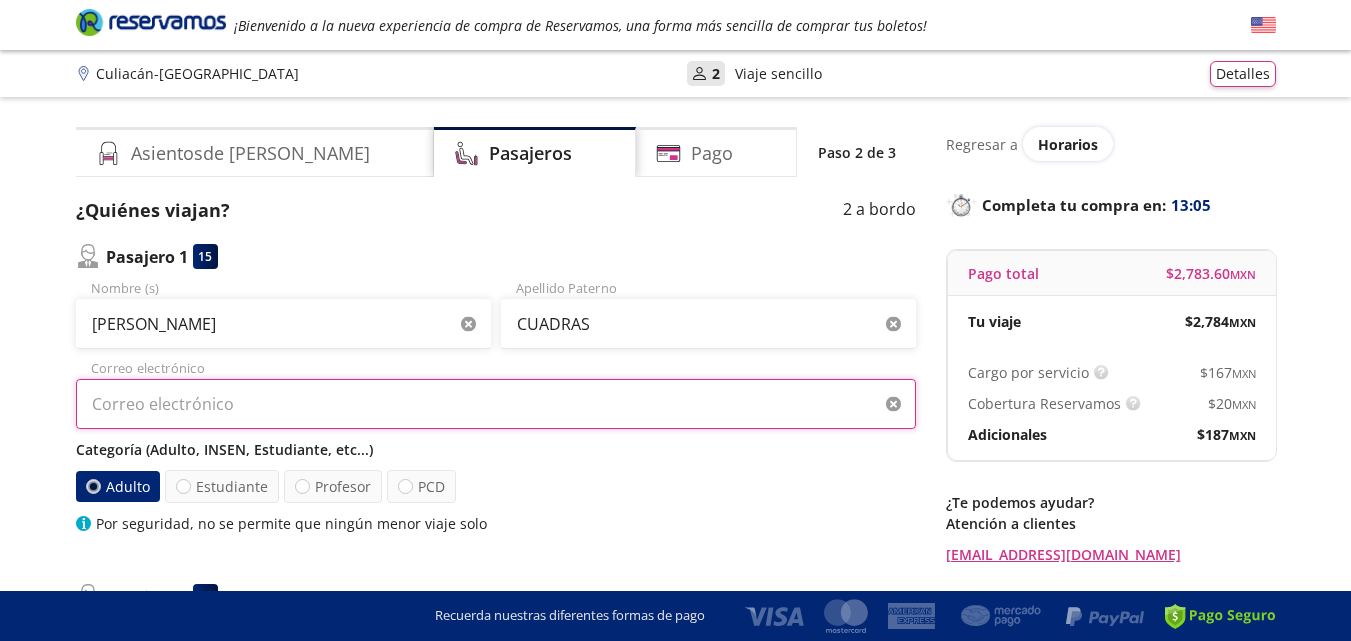 click on "Correo electrónico" at bounding box center (496, 404) 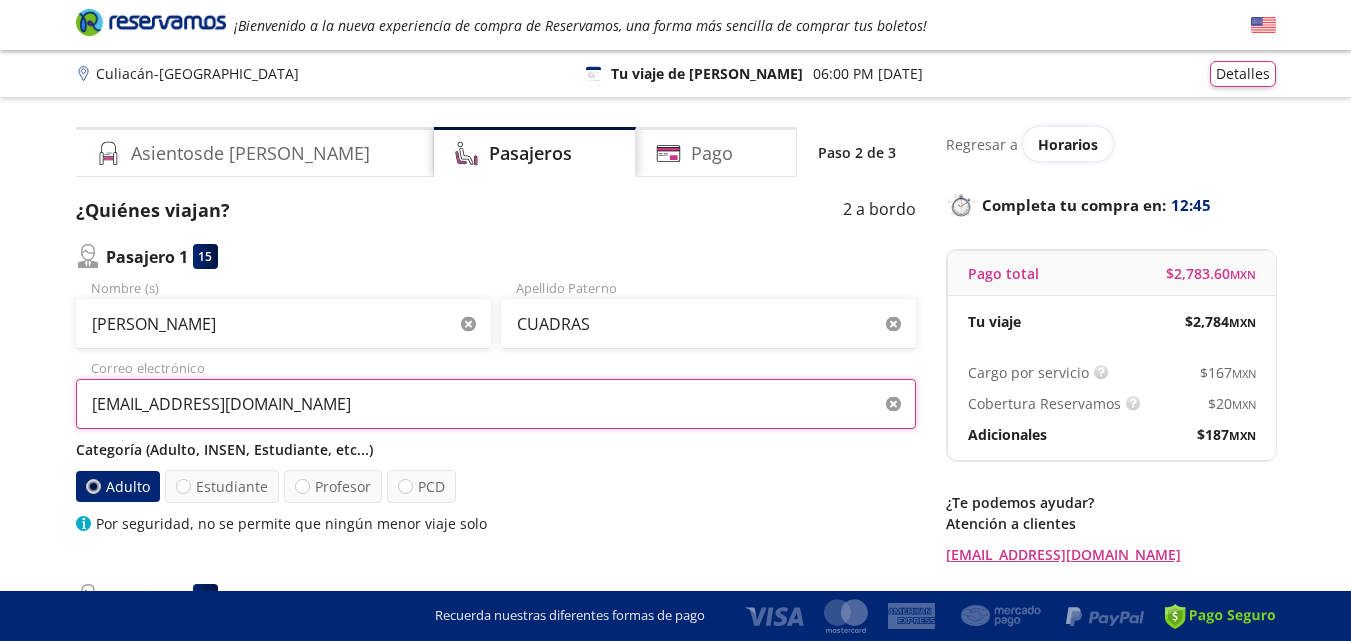type on "[EMAIL_ADDRESS][DOMAIN_NAME]" 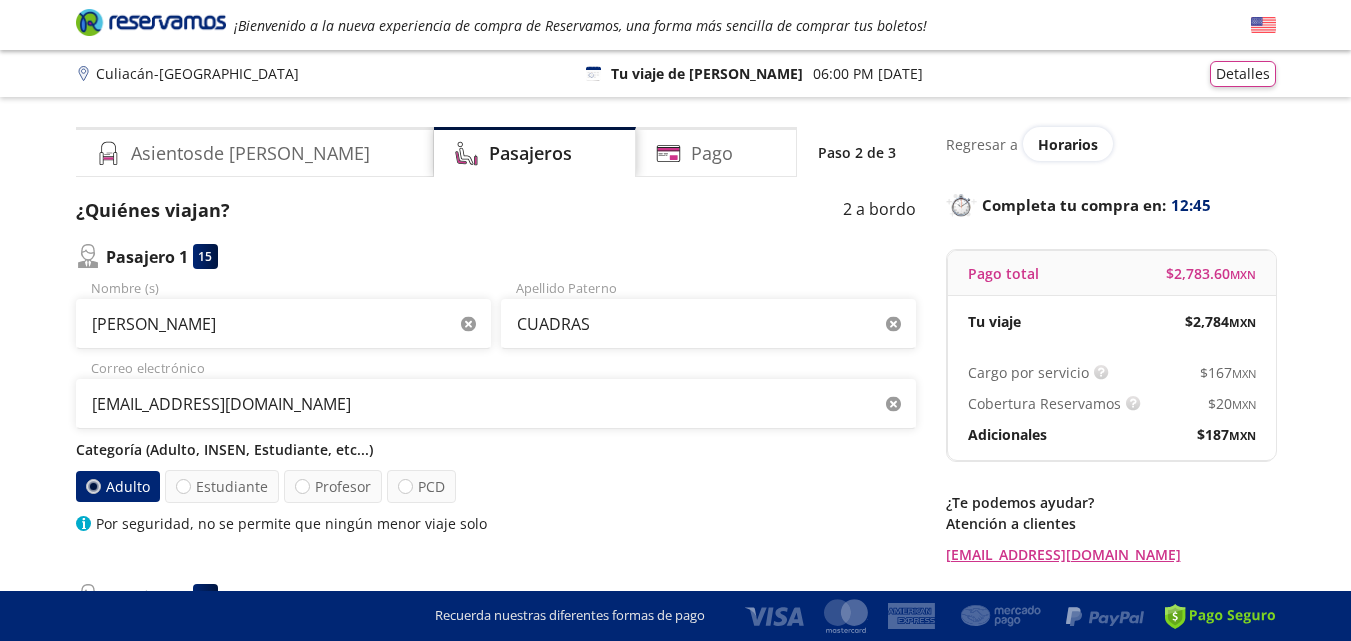 click on "[PERSON_NAME] (s) CUADRAS Apellido Paterno [EMAIL_ADDRESS][DOMAIN_NAME] Correo electrónico Categoría (Adulto, INSEN, Estudiante, etc...) Adulto Estudiante Profesor PCD Por seguridad, no se permite que ningún menor viaje solo" at bounding box center [496, 406] 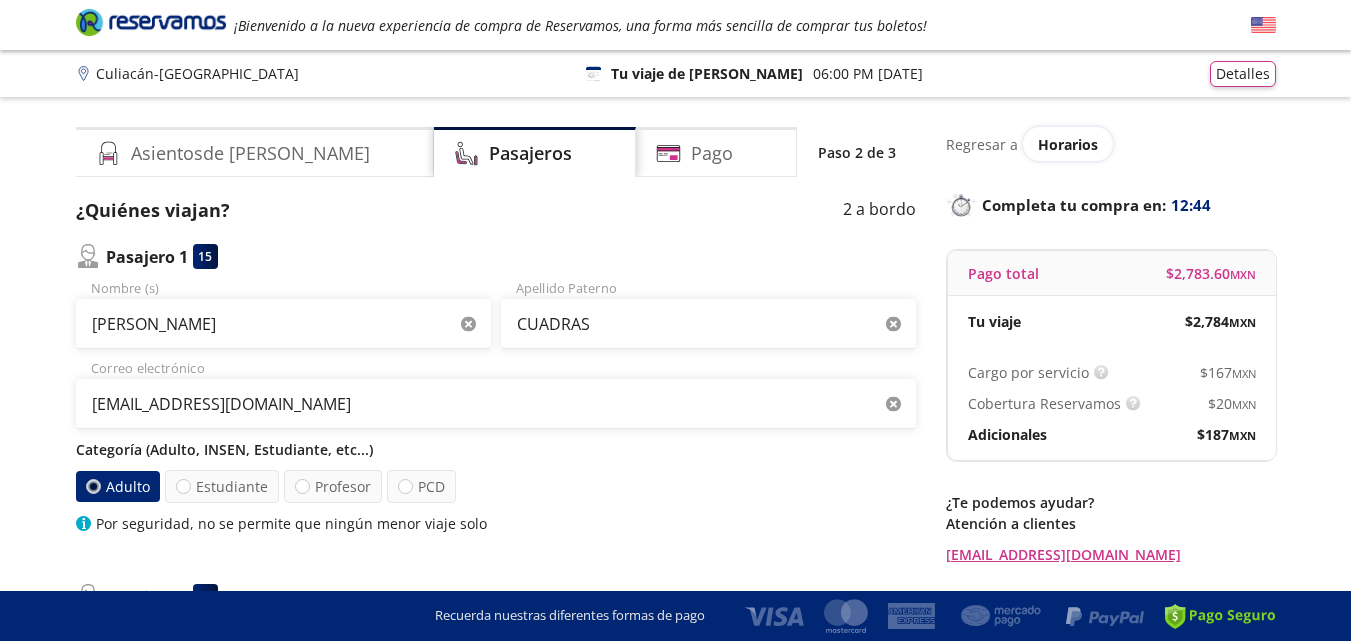 click on "Categoría (Adulto, INSEN, Estudiante, etc...)" at bounding box center (496, 449) 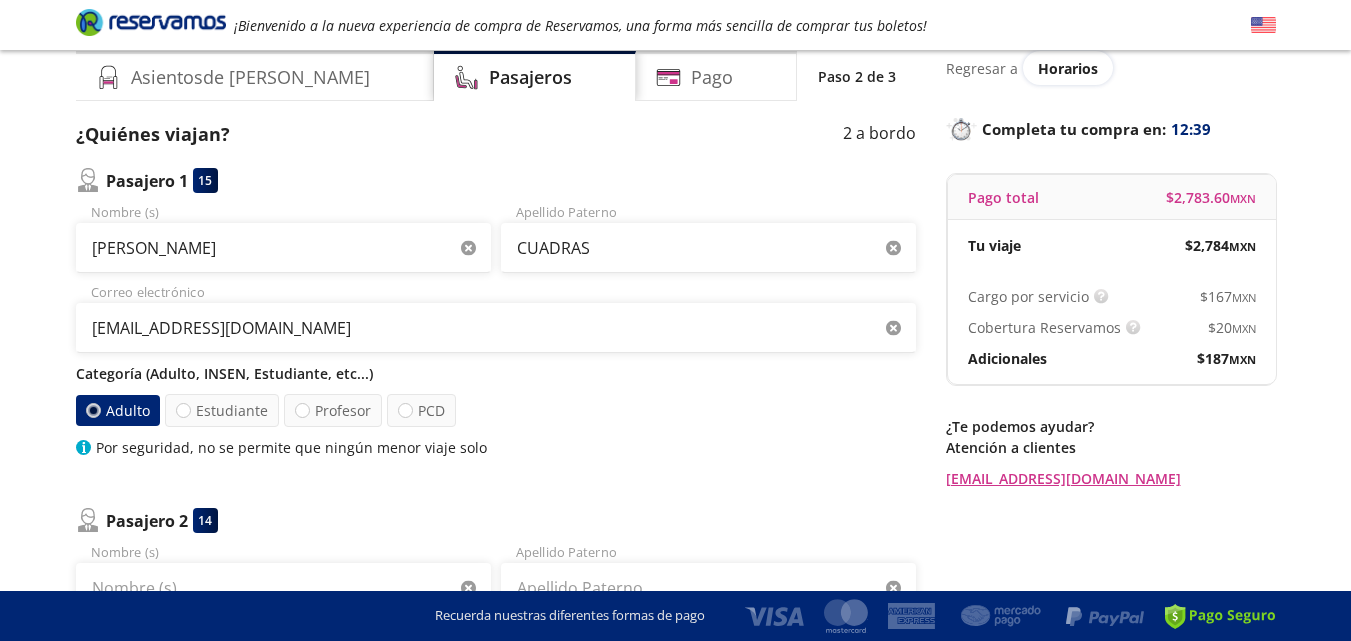scroll, scrollTop: 82, scrollLeft: 0, axis: vertical 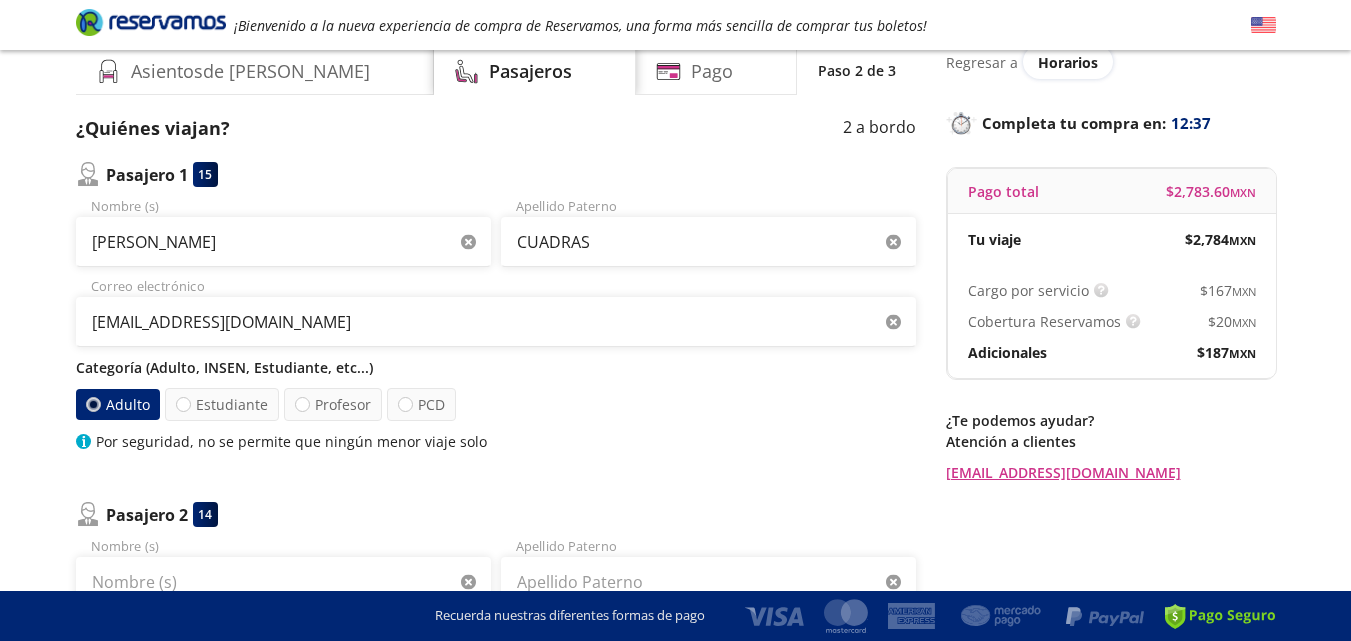 click on "Adulto" at bounding box center [117, 404] 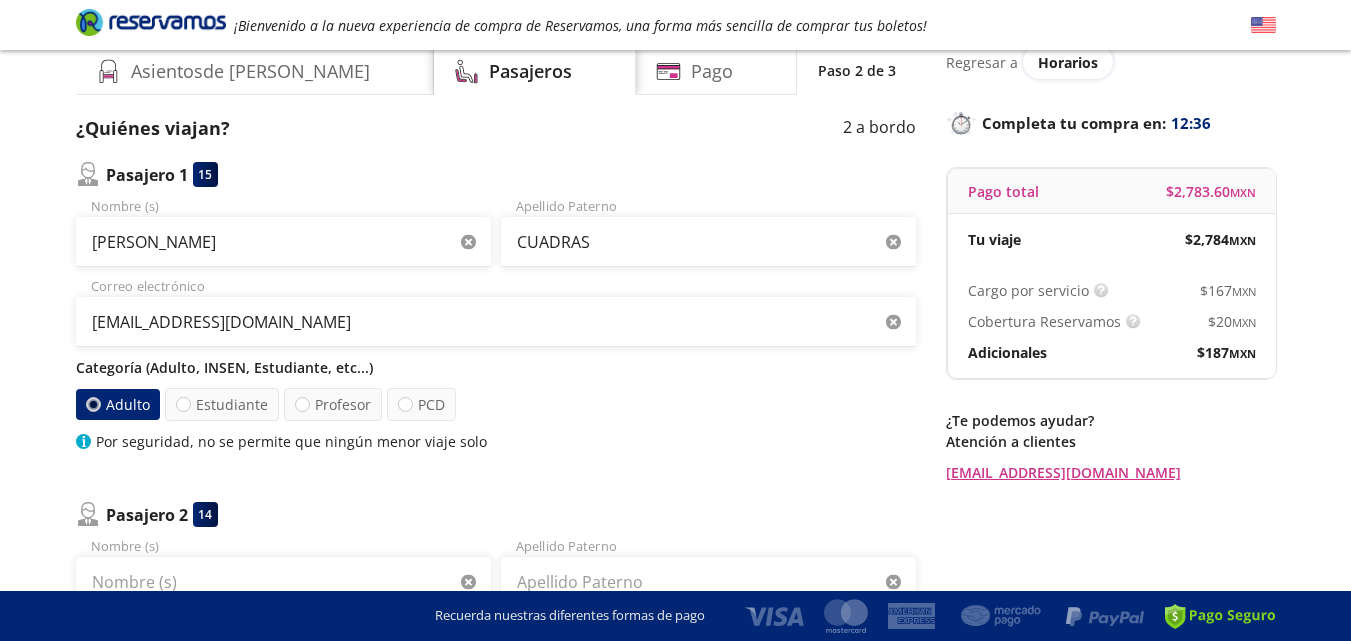 click on "Adulto" at bounding box center [117, 405] 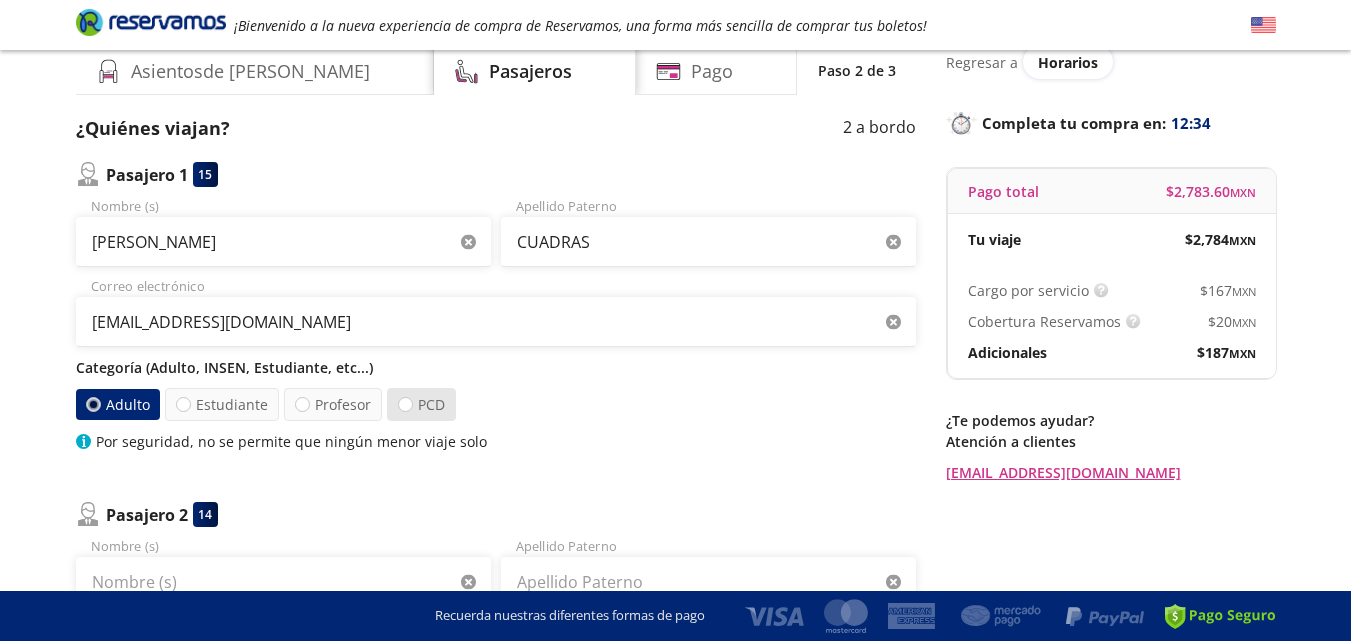 click on "PCD" at bounding box center (421, 404) 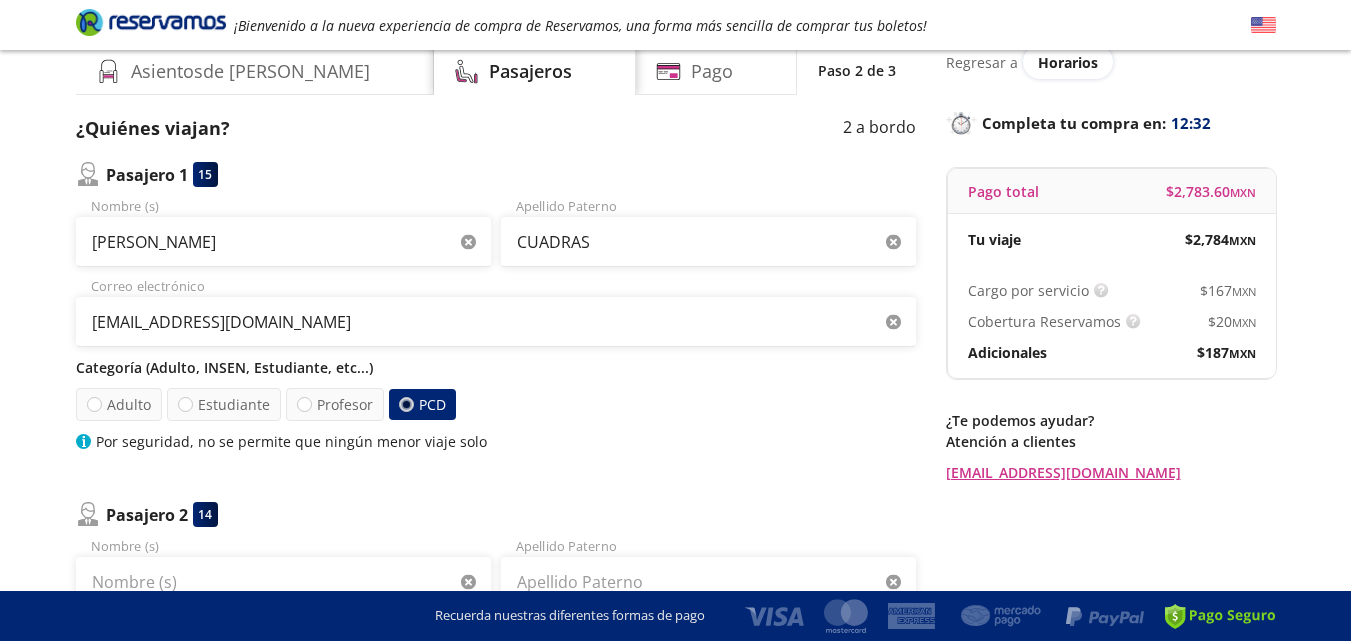 click on "Categoría (Adulto, INSEN, Estudiante, etc...) Adulto Estudiante Profesor PCD Por seguridad, no se permite que ningún menor viaje solo" at bounding box center (496, 404) 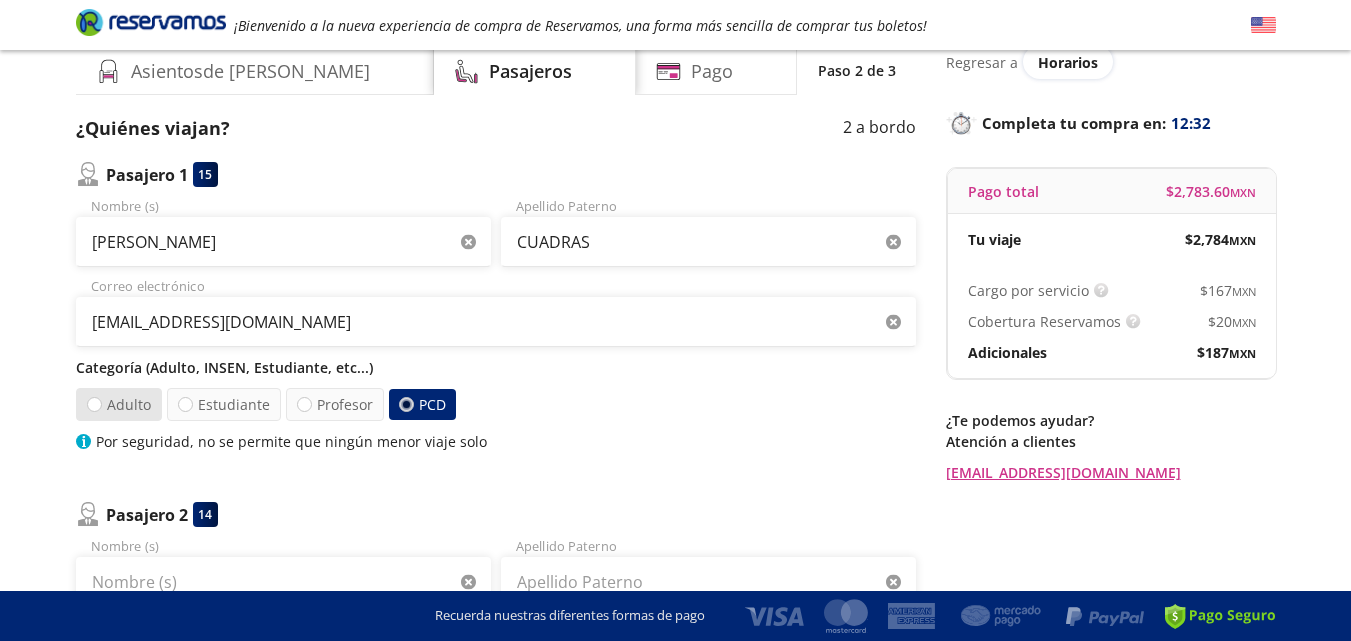 click on "Adulto" at bounding box center [118, 404] 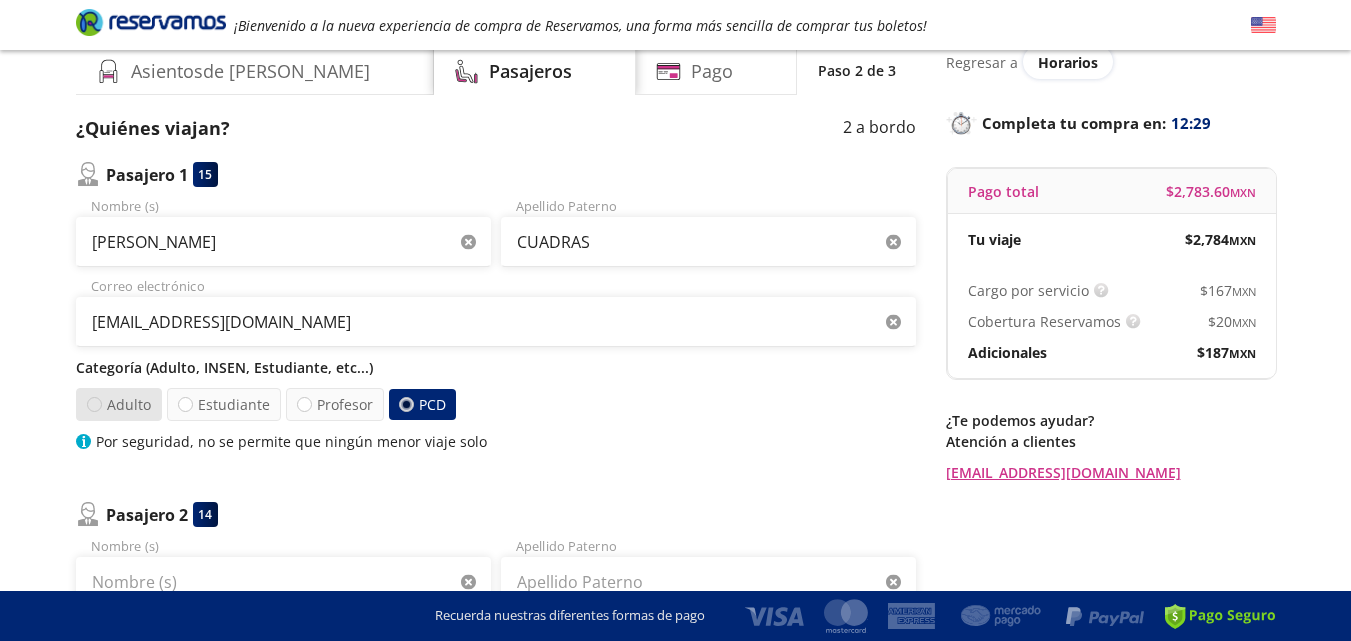 click at bounding box center (93, 404) 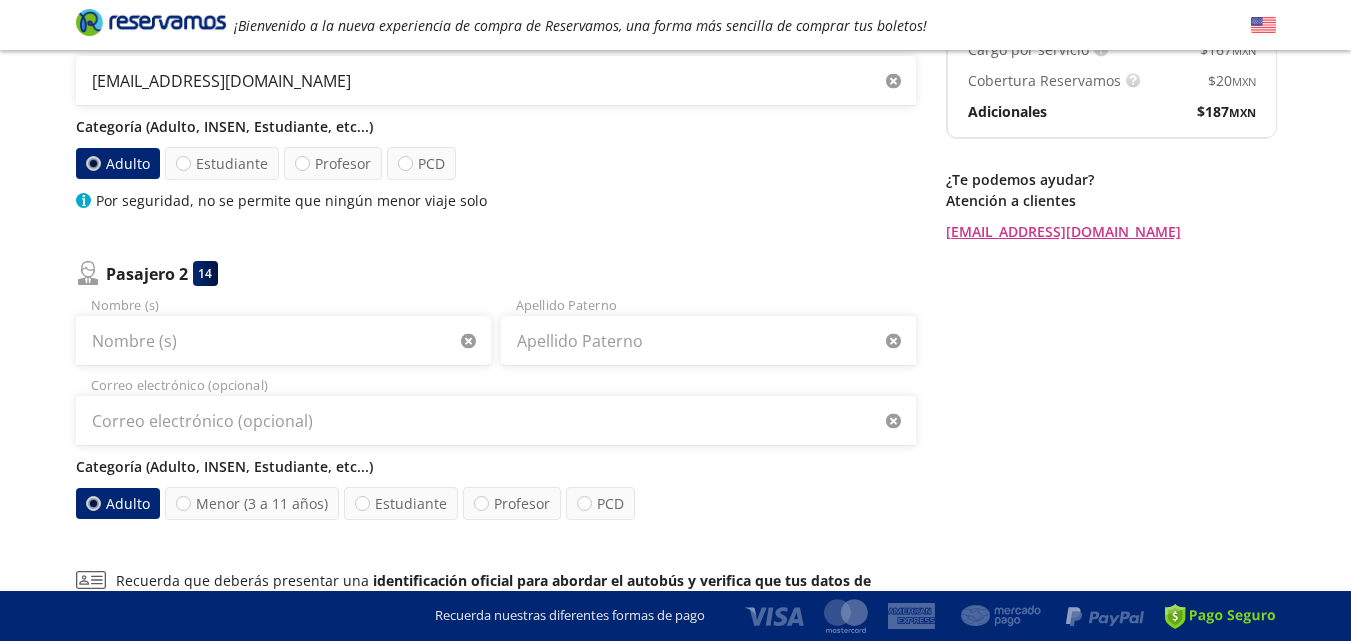 scroll, scrollTop: 324, scrollLeft: 0, axis: vertical 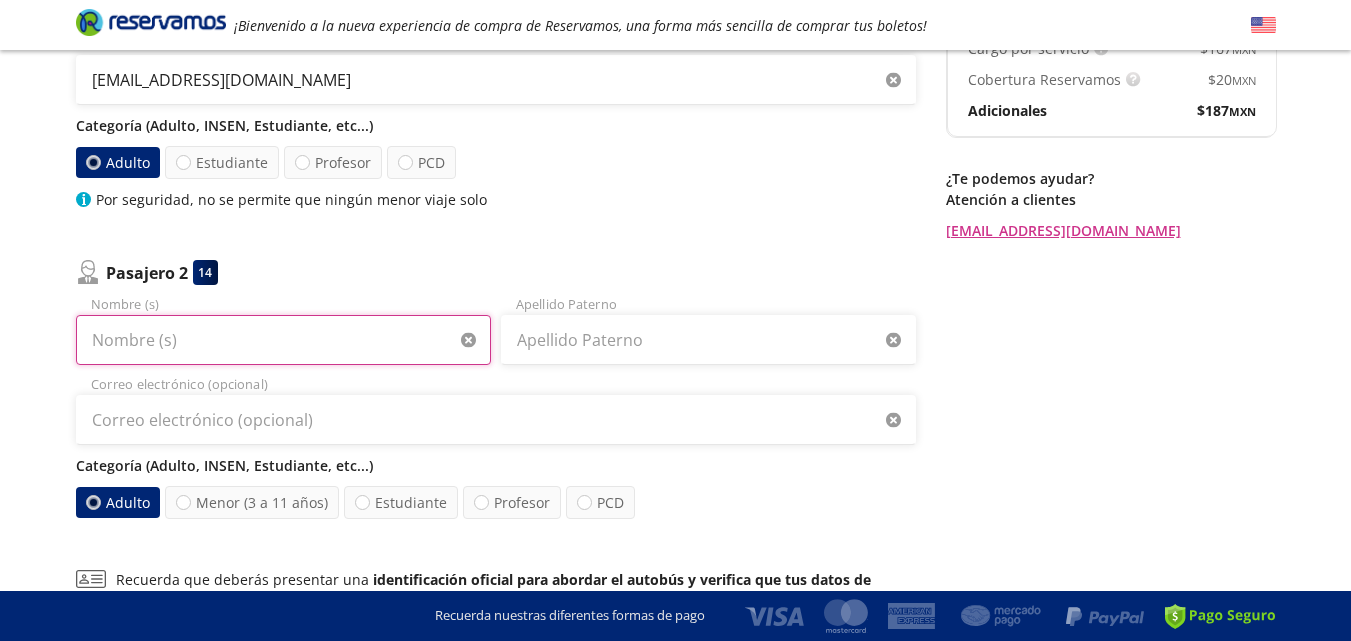 click on "Nombre (s)" at bounding box center (283, 340) 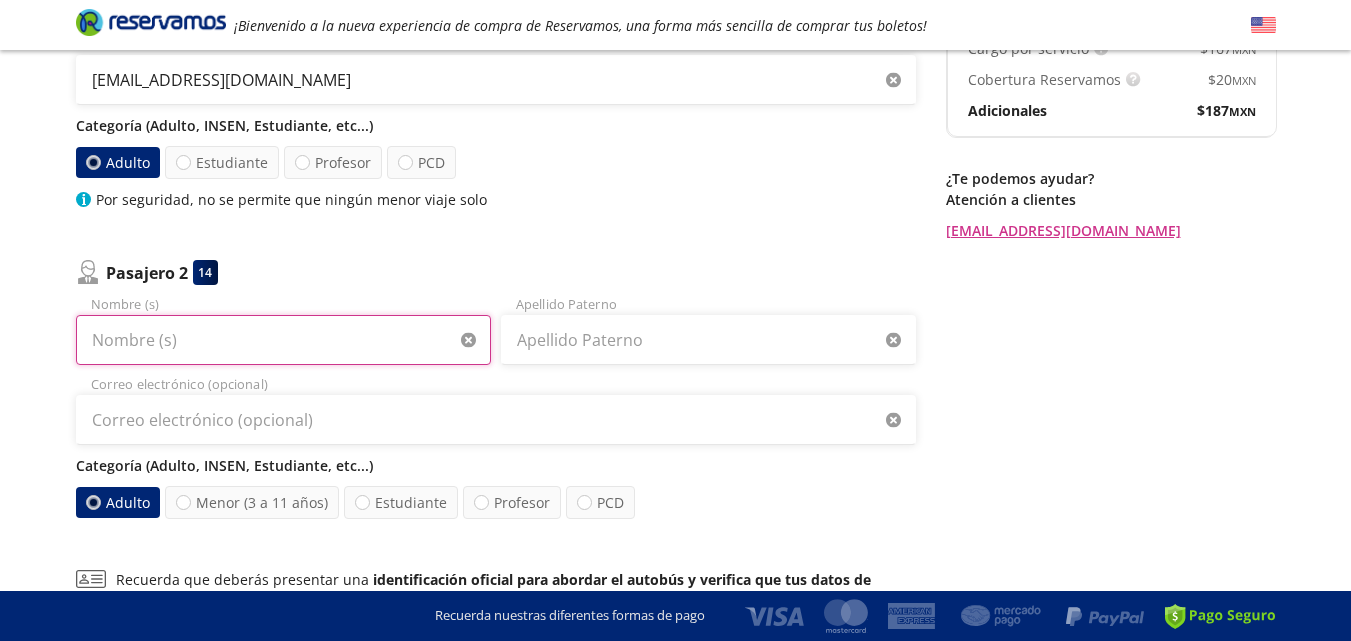 type on "b" 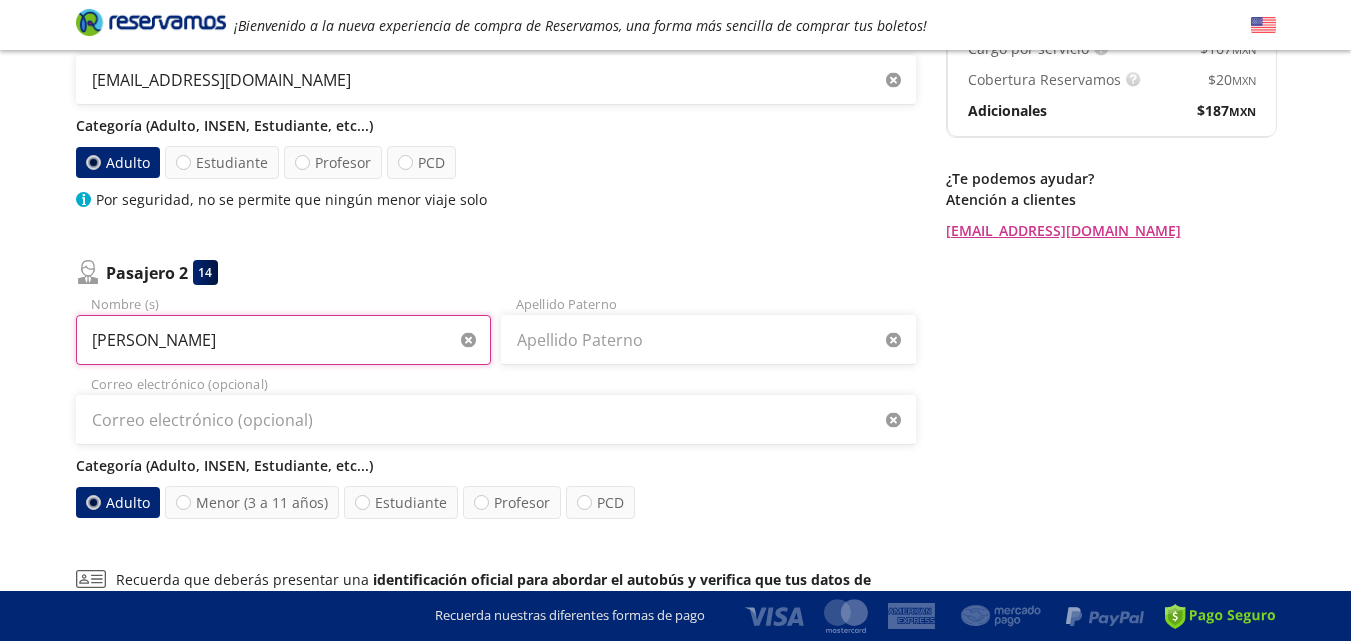 type on "[PERSON_NAME]" 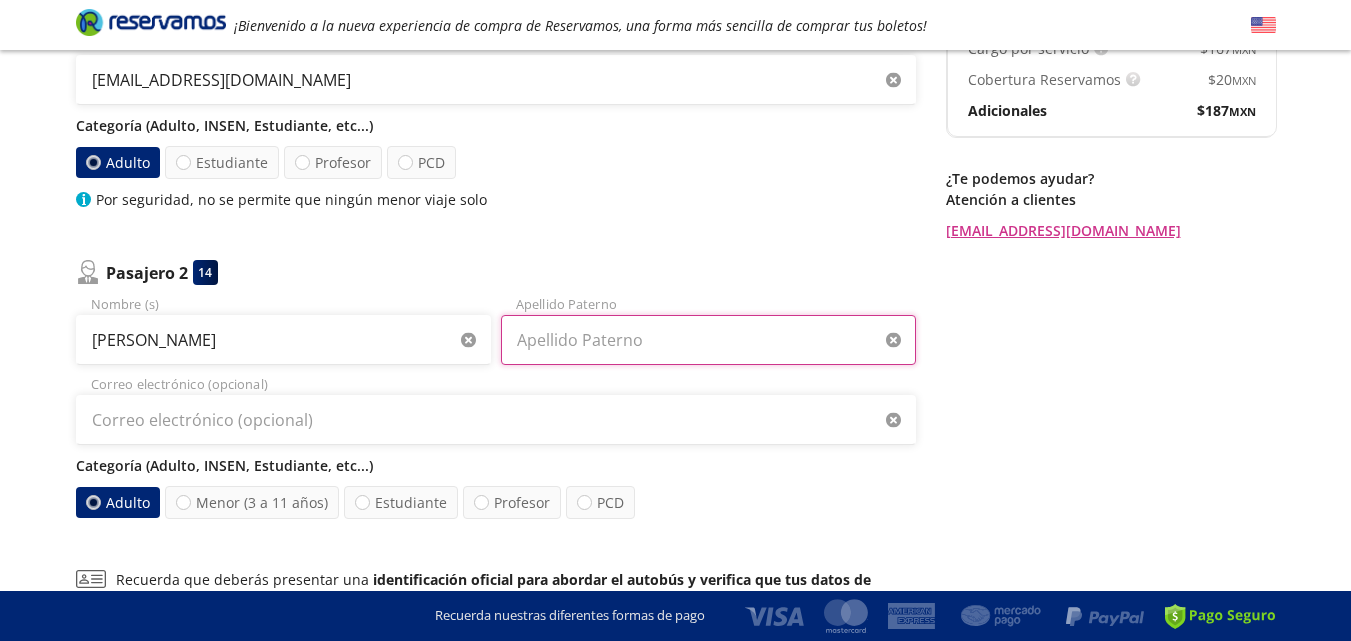 click on "Apellido Paterno" at bounding box center (708, 340) 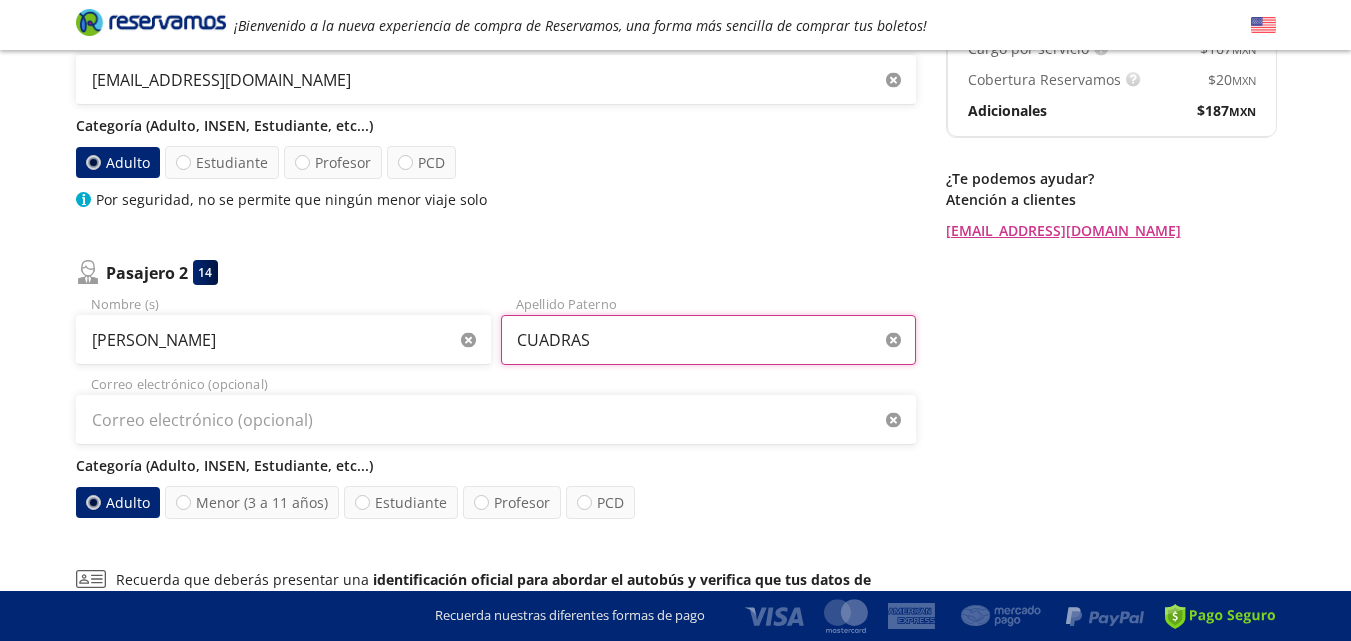 type on "CUADRAS" 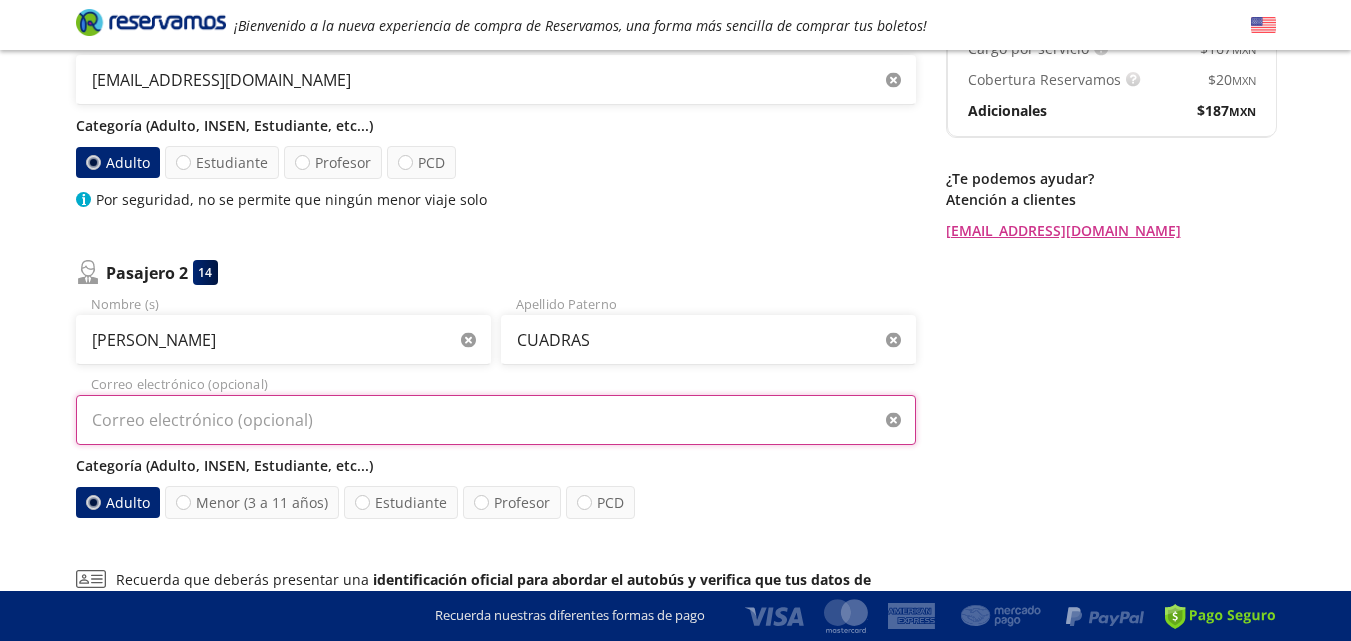 click on "Correo electrónico (opcional)" at bounding box center [496, 420] 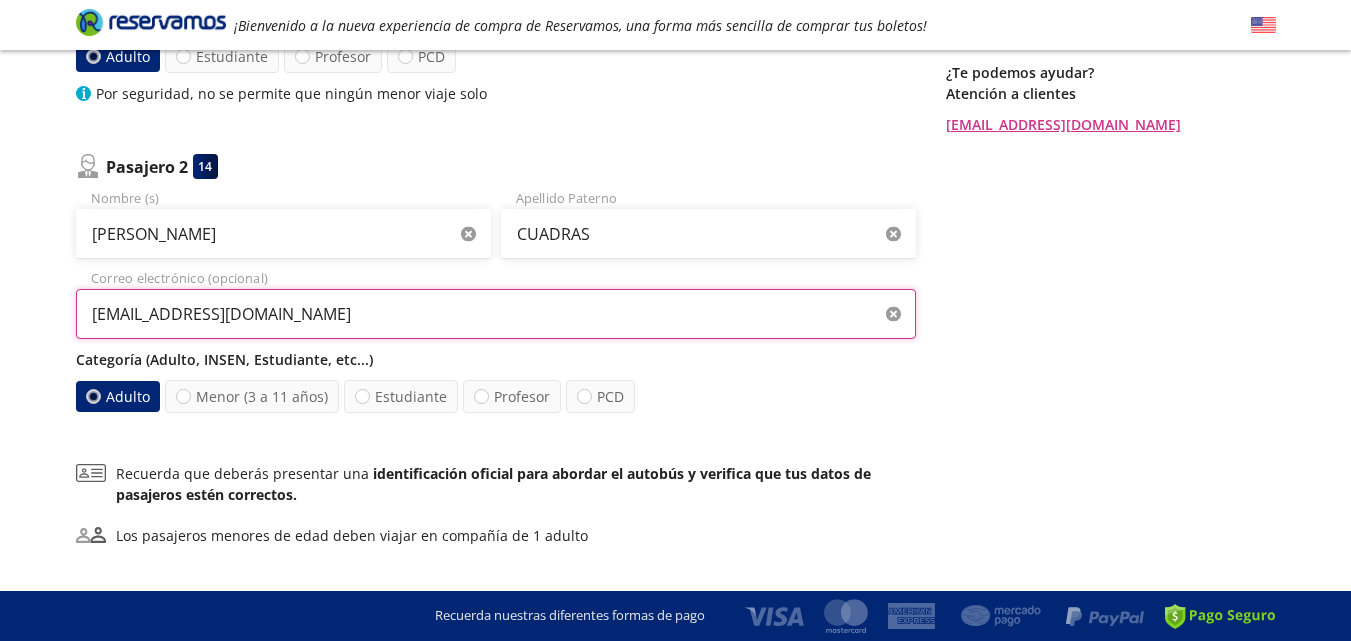 scroll, scrollTop: 429, scrollLeft: 0, axis: vertical 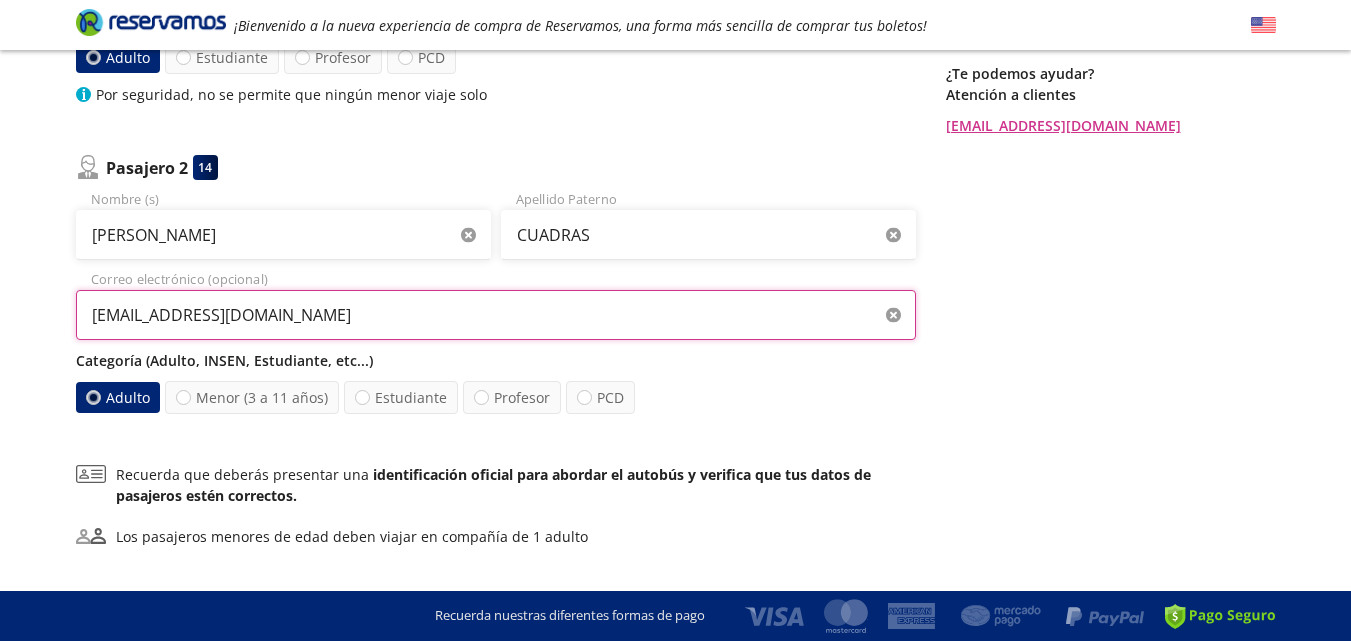 type on "[EMAIL_ADDRESS][DOMAIN_NAME]" 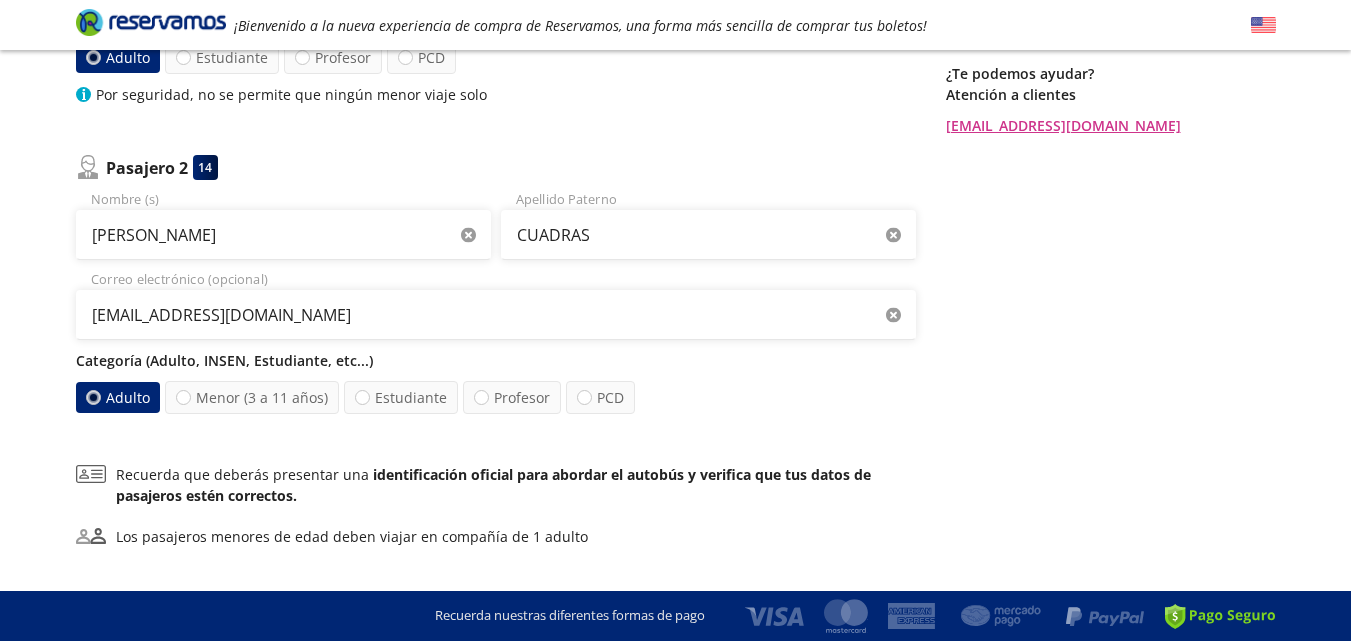 click on "Categoría (Adulto, INSEN, Estudiante, etc...)" at bounding box center (496, 360) 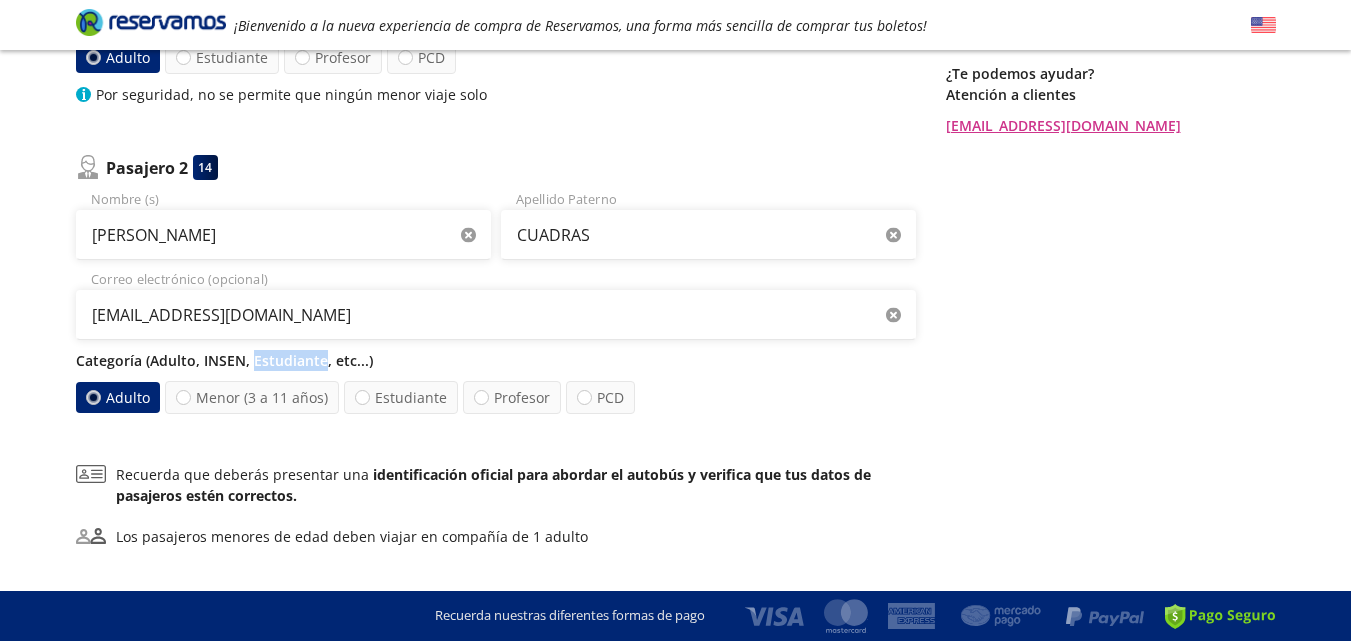 click on "Categoría (Adulto, INSEN, Estudiante, etc...)" at bounding box center (496, 360) 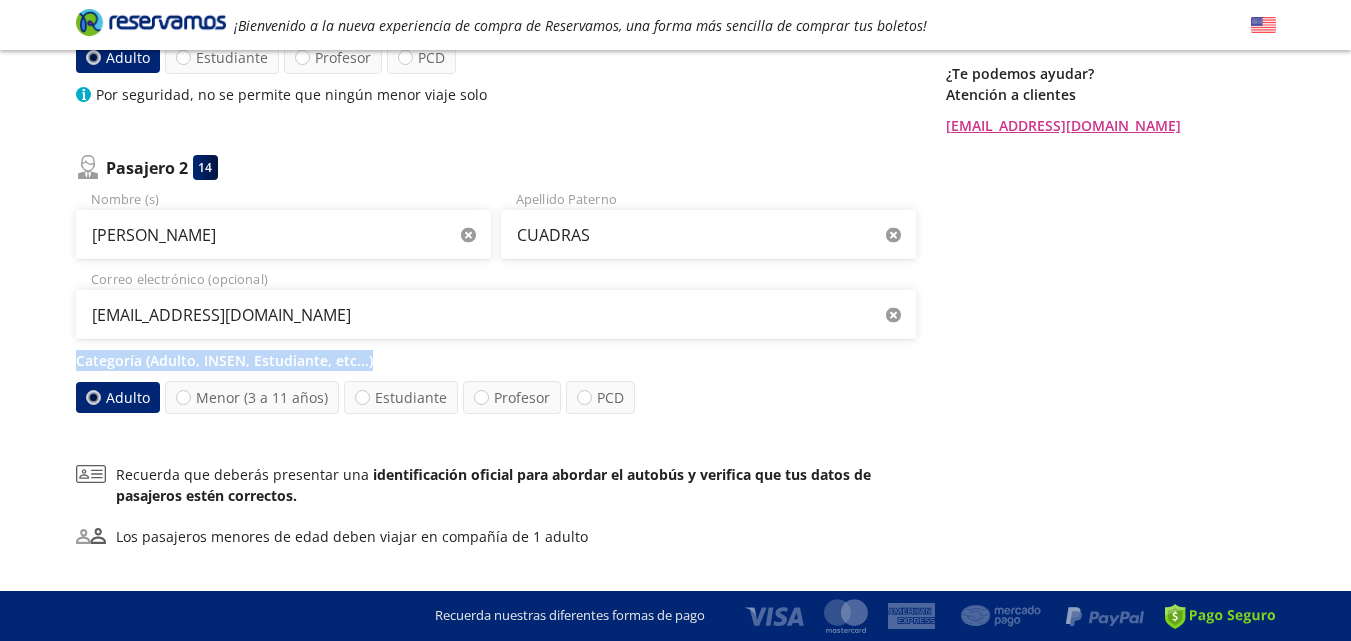 click on "Categoría (Adulto, INSEN, Estudiante, etc...)" at bounding box center (496, 360) 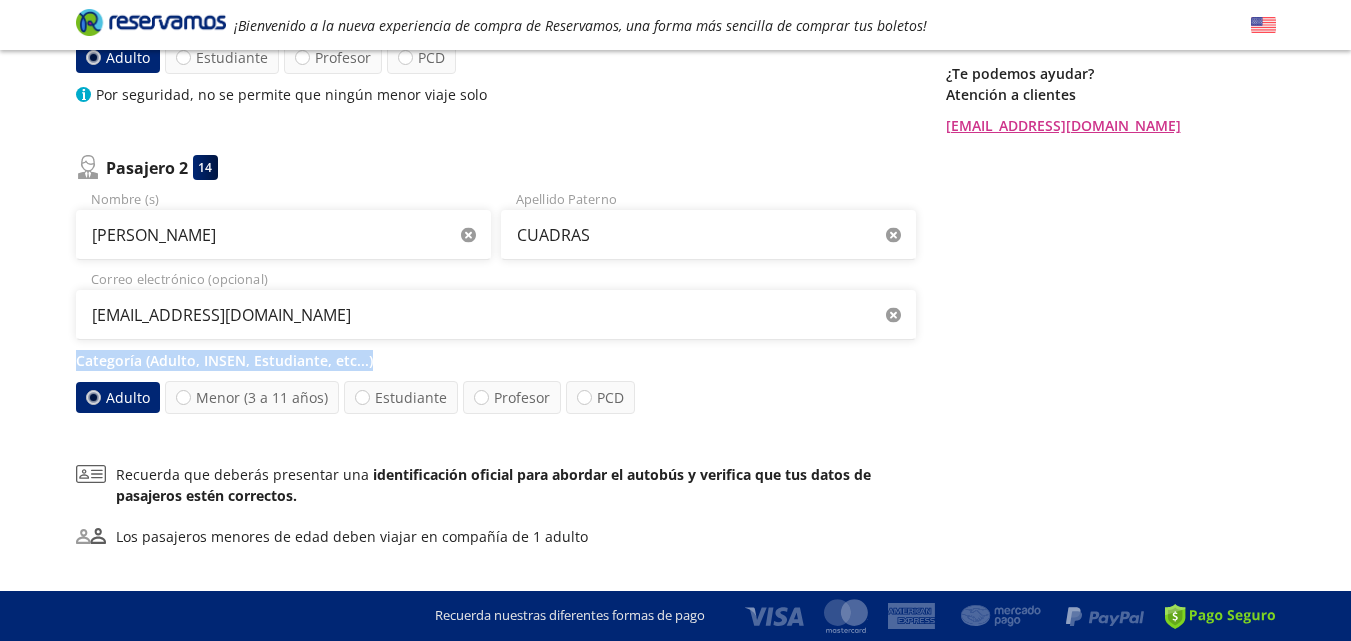 click on "Categoría (Adulto, INSEN, Estudiante, etc...)" at bounding box center [496, 360] 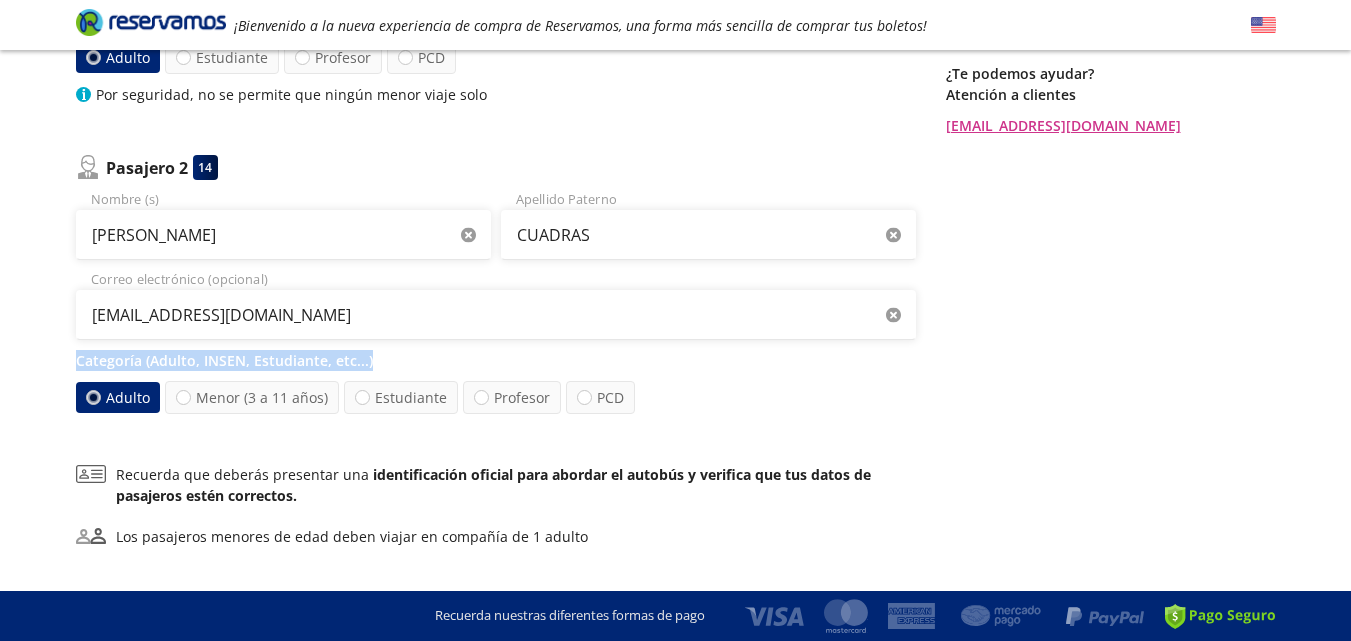 click on "Categoría (Adulto, INSEN, Estudiante, etc...)" at bounding box center (496, 360) 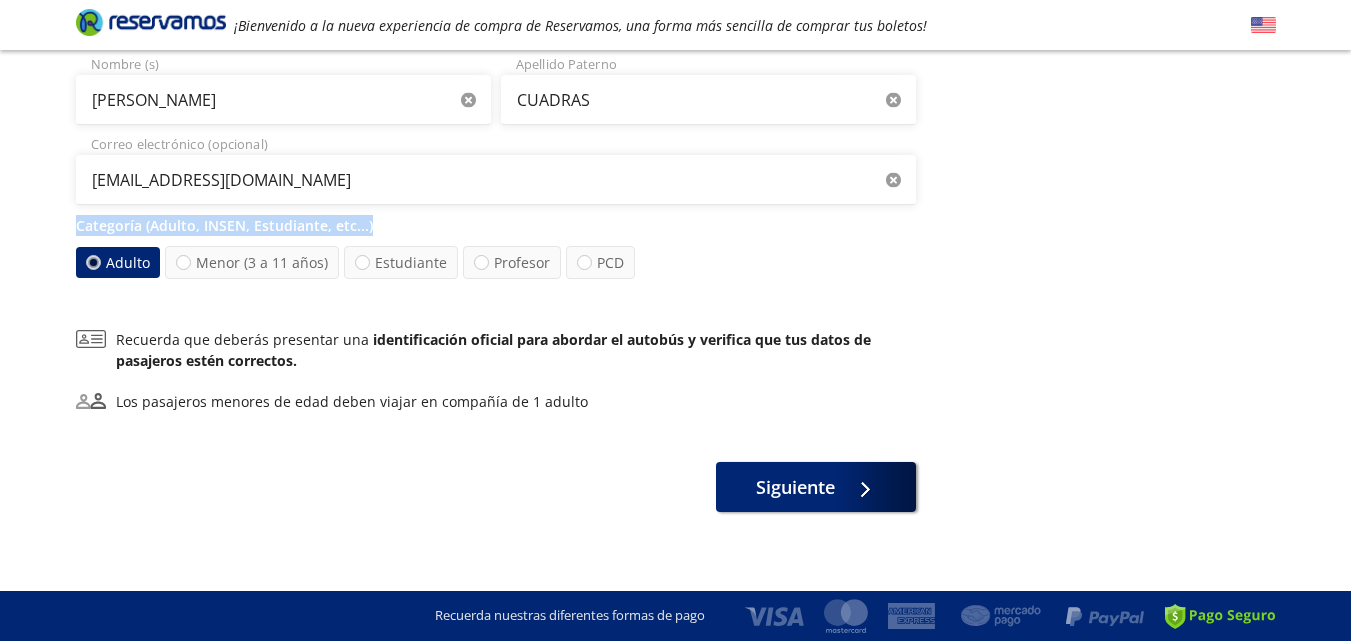 scroll, scrollTop: 576, scrollLeft: 0, axis: vertical 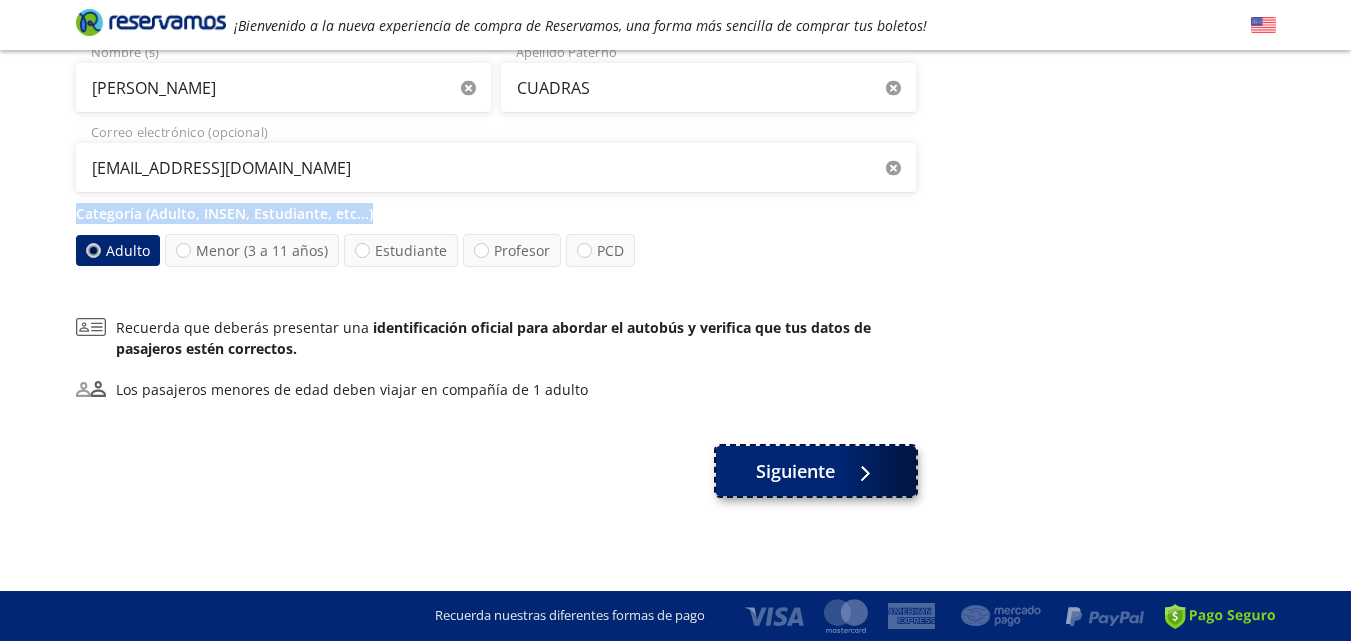click on "Siguiente" at bounding box center (816, 471) 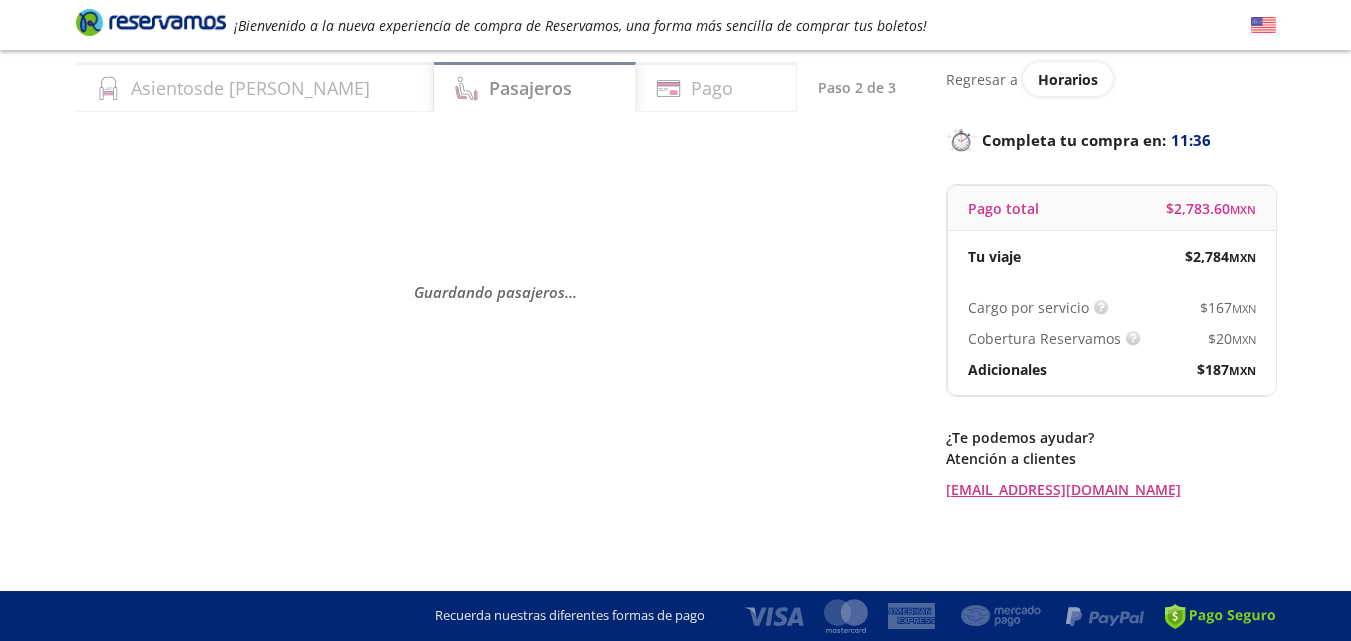 scroll, scrollTop: 0, scrollLeft: 0, axis: both 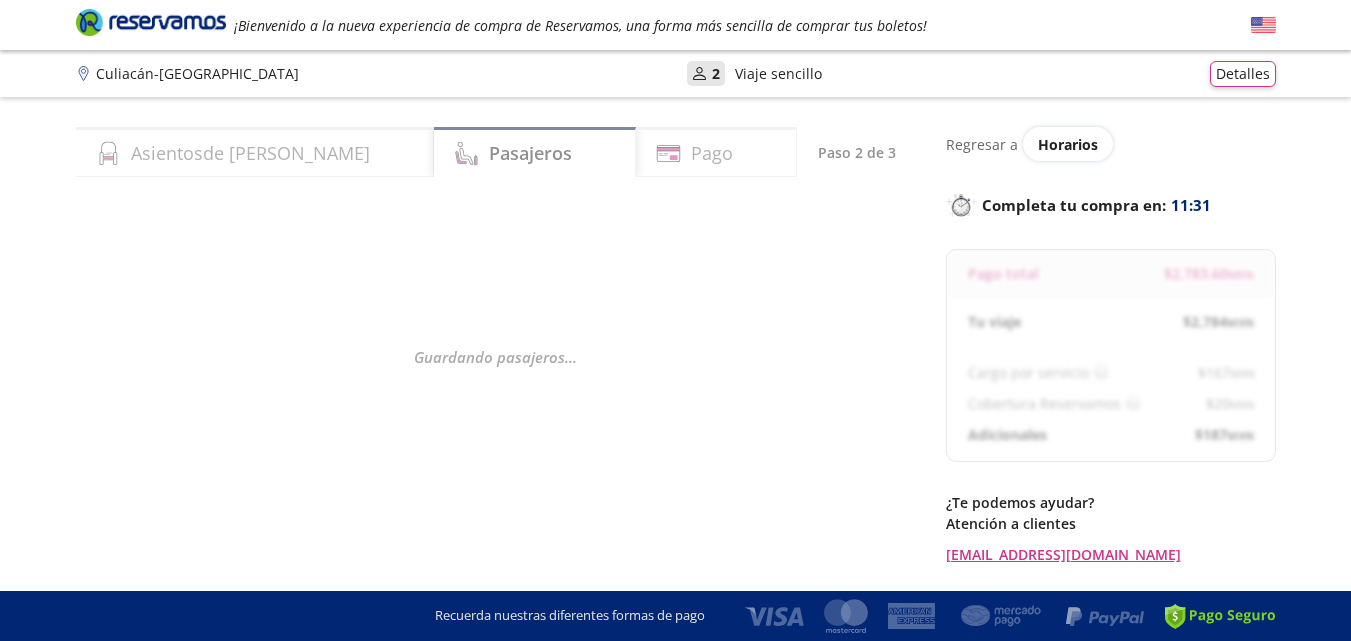 select on "MX" 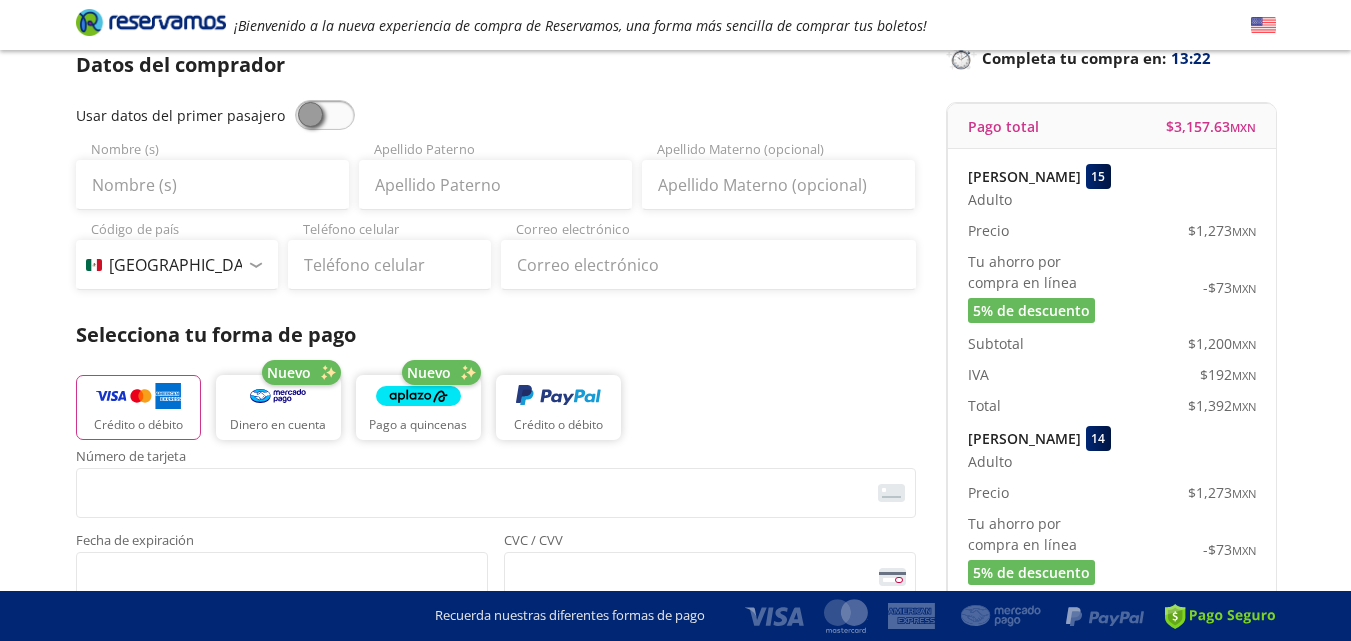 scroll, scrollTop: 0, scrollLeft: 0, axis: both 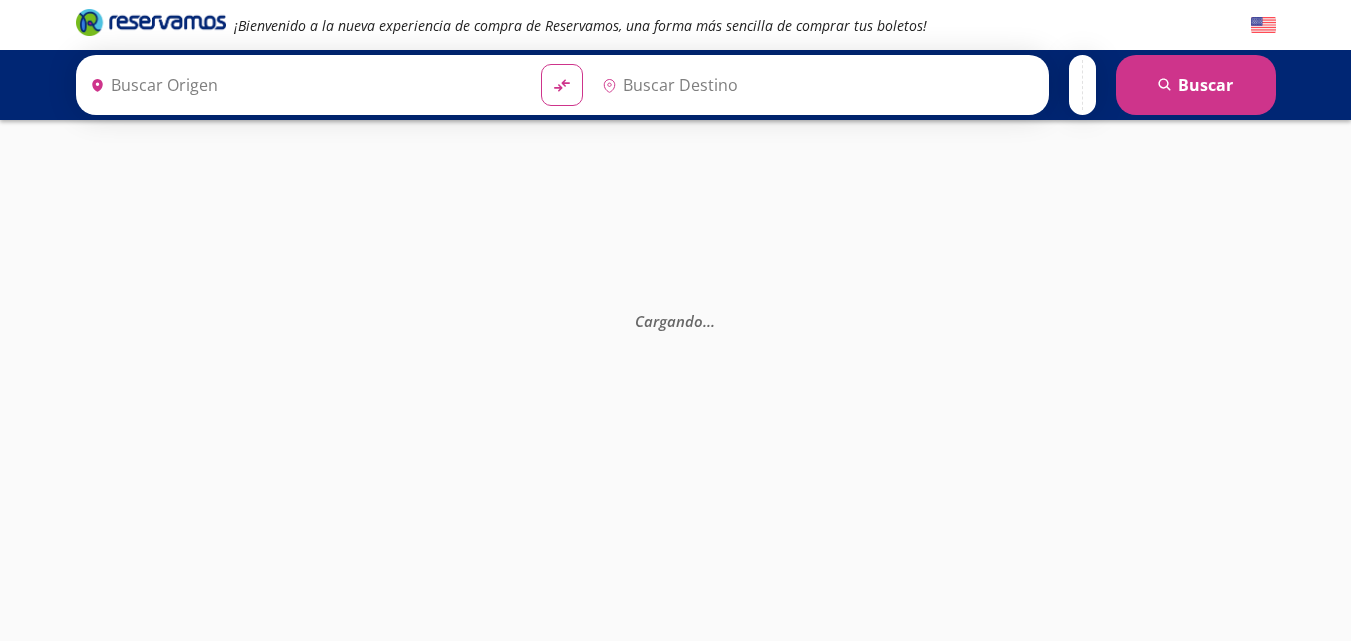 type on "[GEOGRAPHIC_DATA], [GEOGRAPHIC_DATA]" 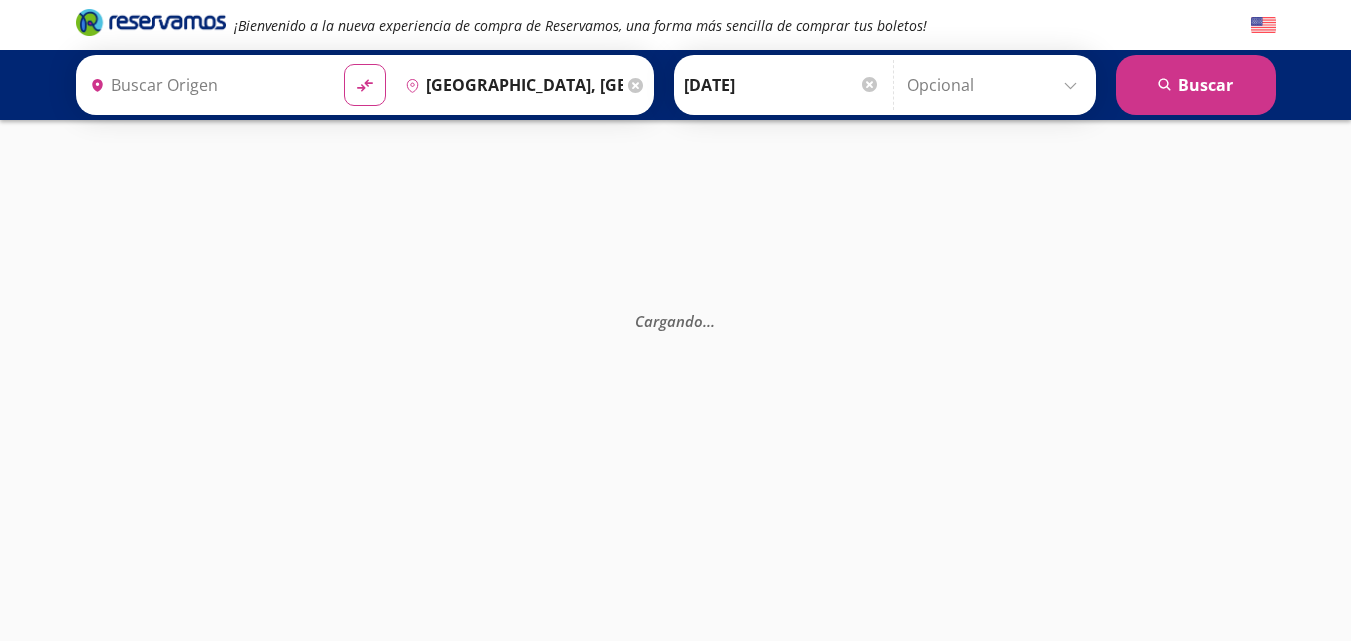 type on "Culiacán, [GEOGRAPHIC_DATA]" 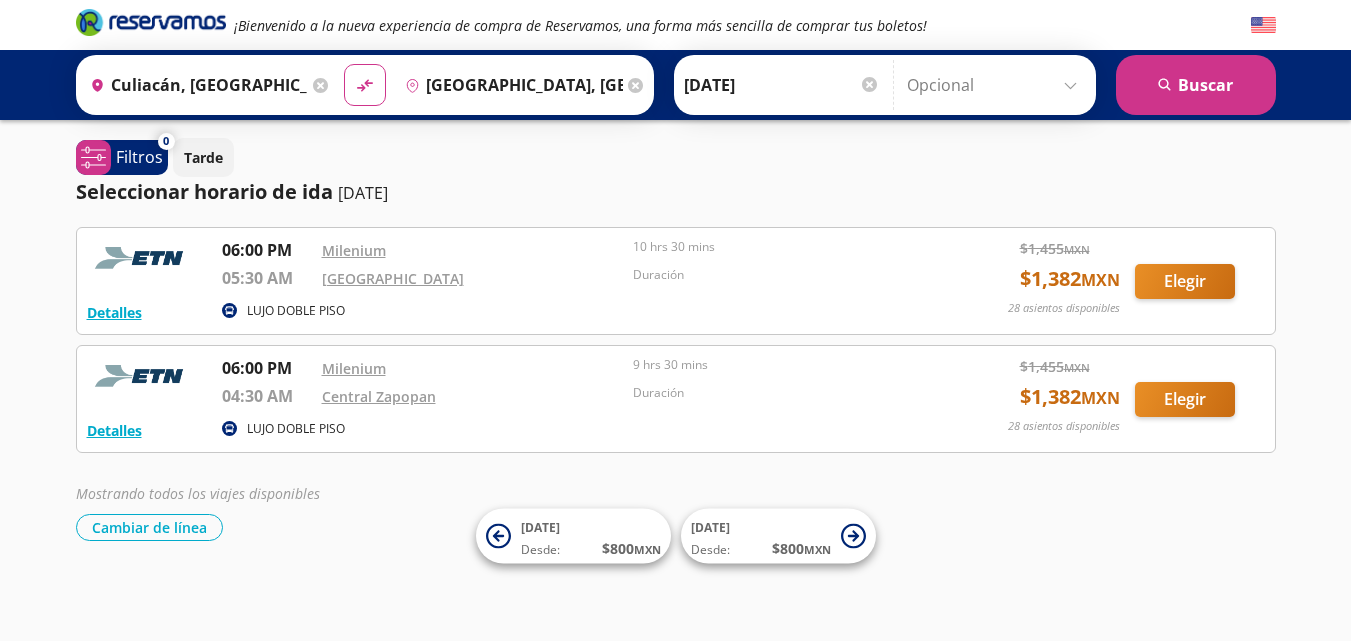 scroll, scrollTop: 2, scrollLeft: 0, axis: vertical 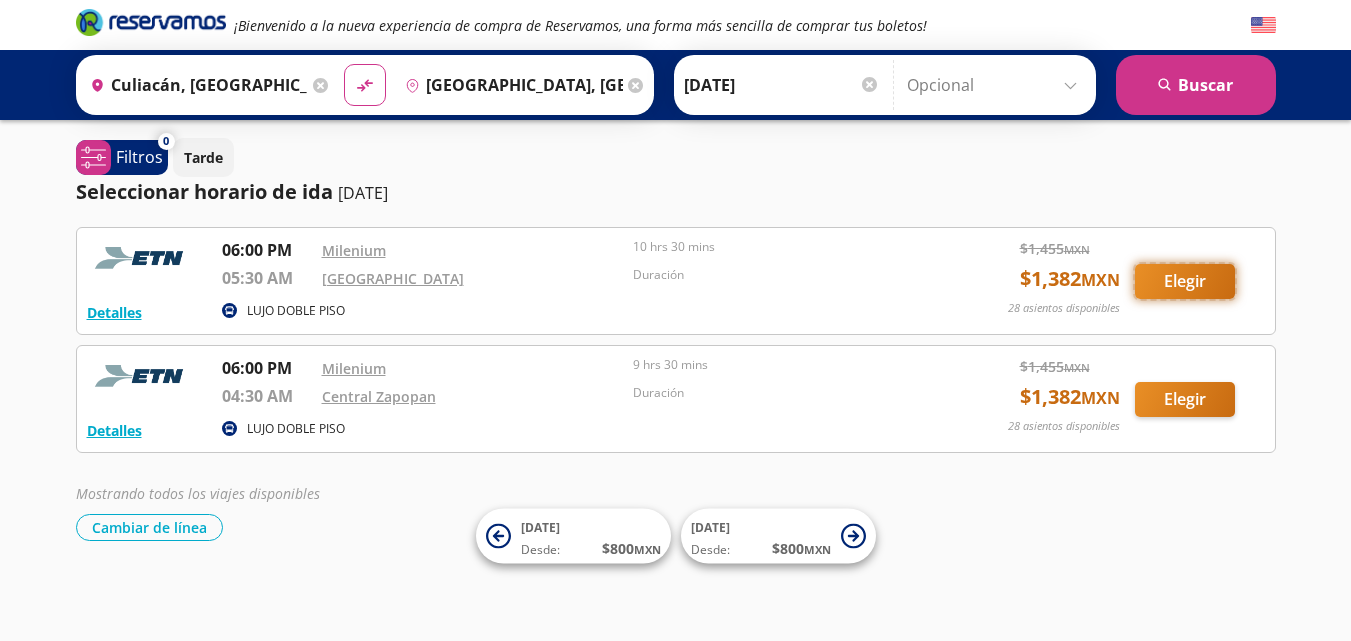 click on "Elegir" at bounding box center (1185, 281) 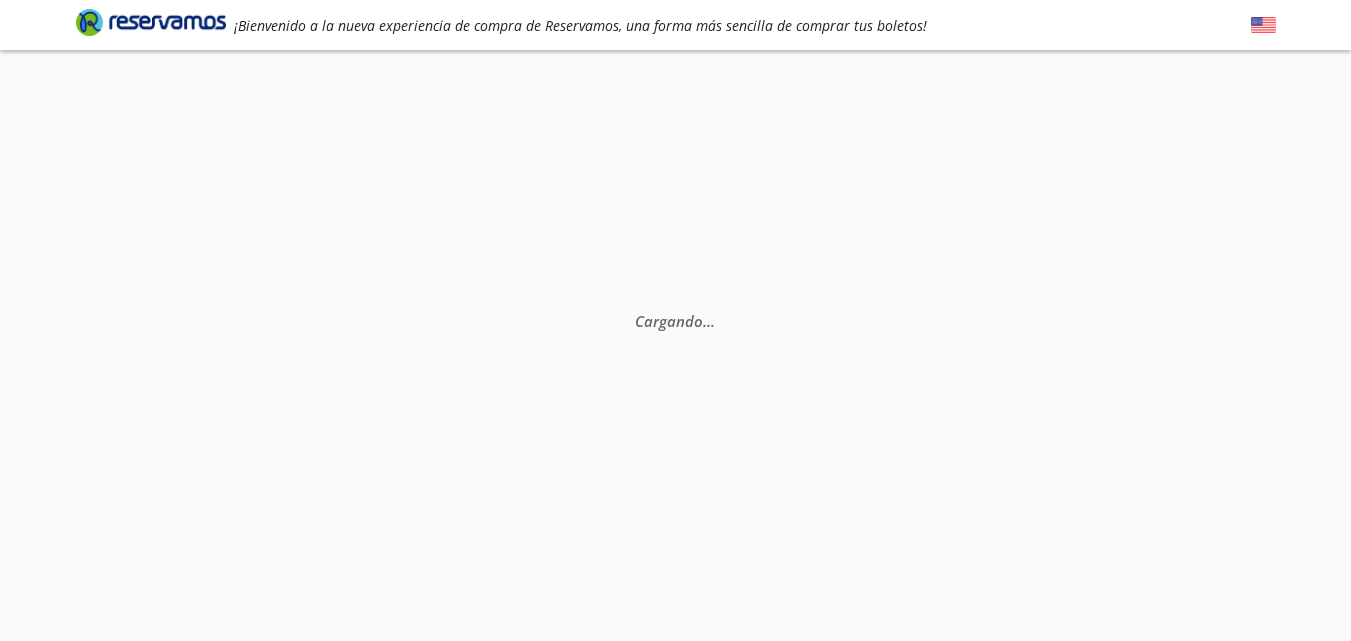 scroll, scrollTop: 0, scrollLeft: 0, axis: both 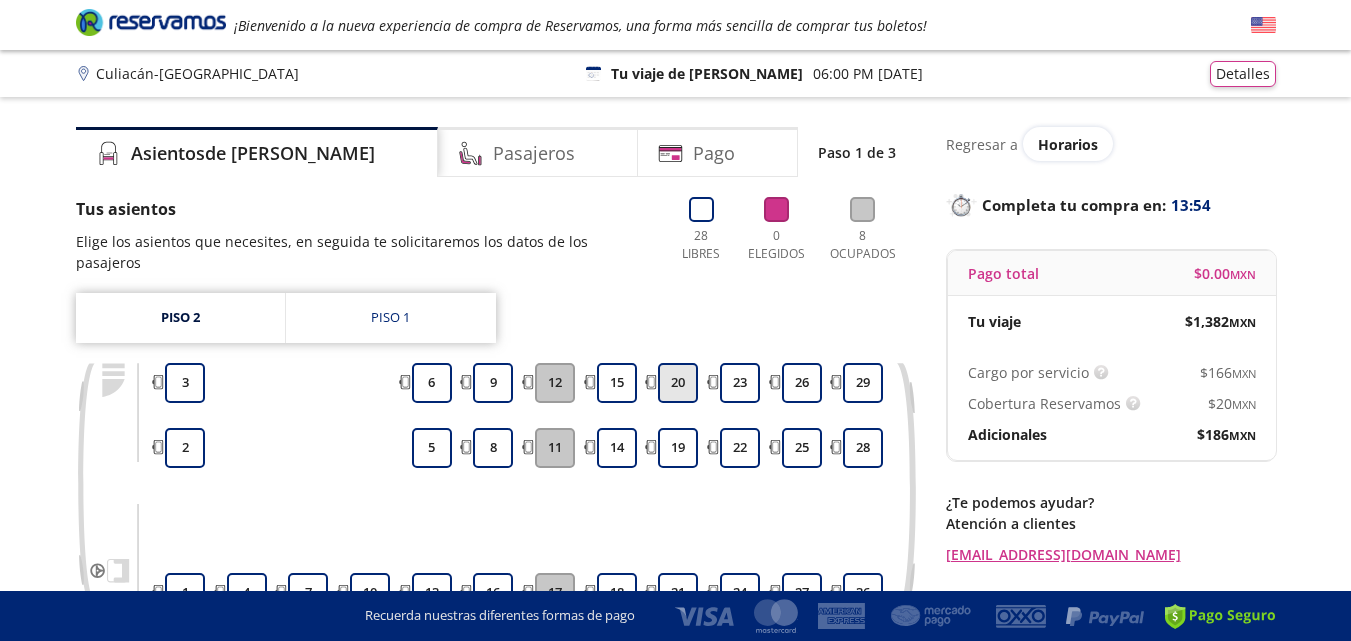 click on "20" at bounding box center (678, 383) 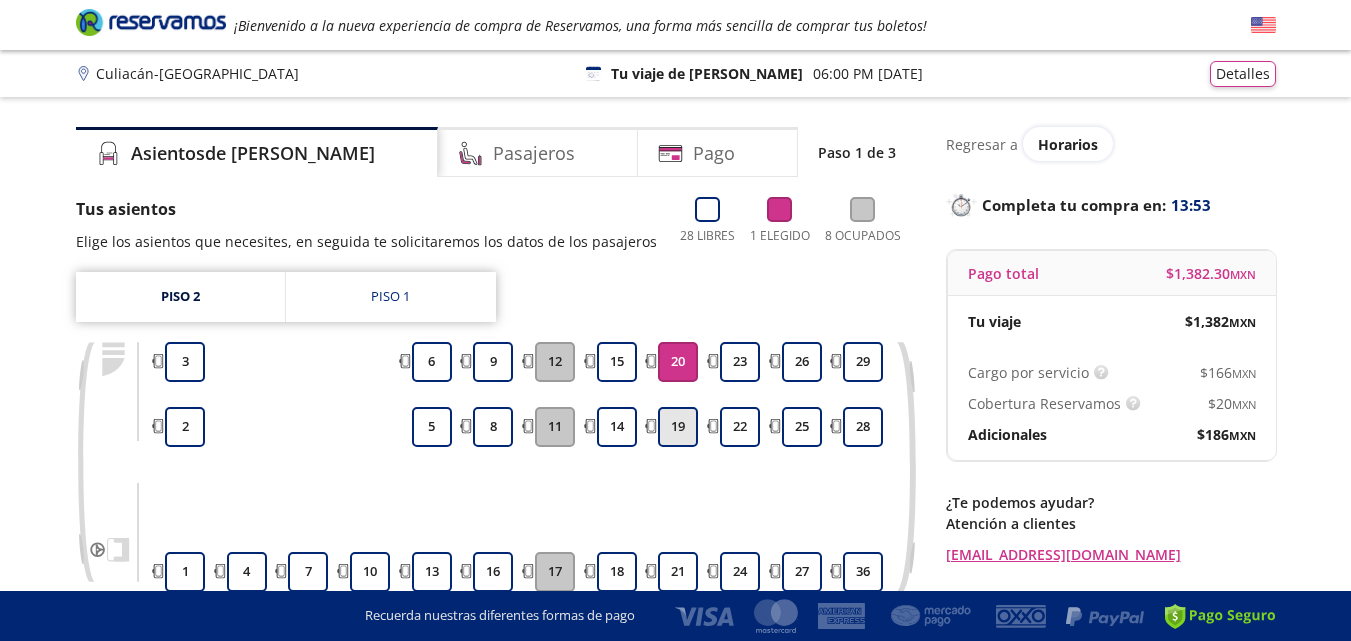 click on "19" at bounding box center (678, 427) 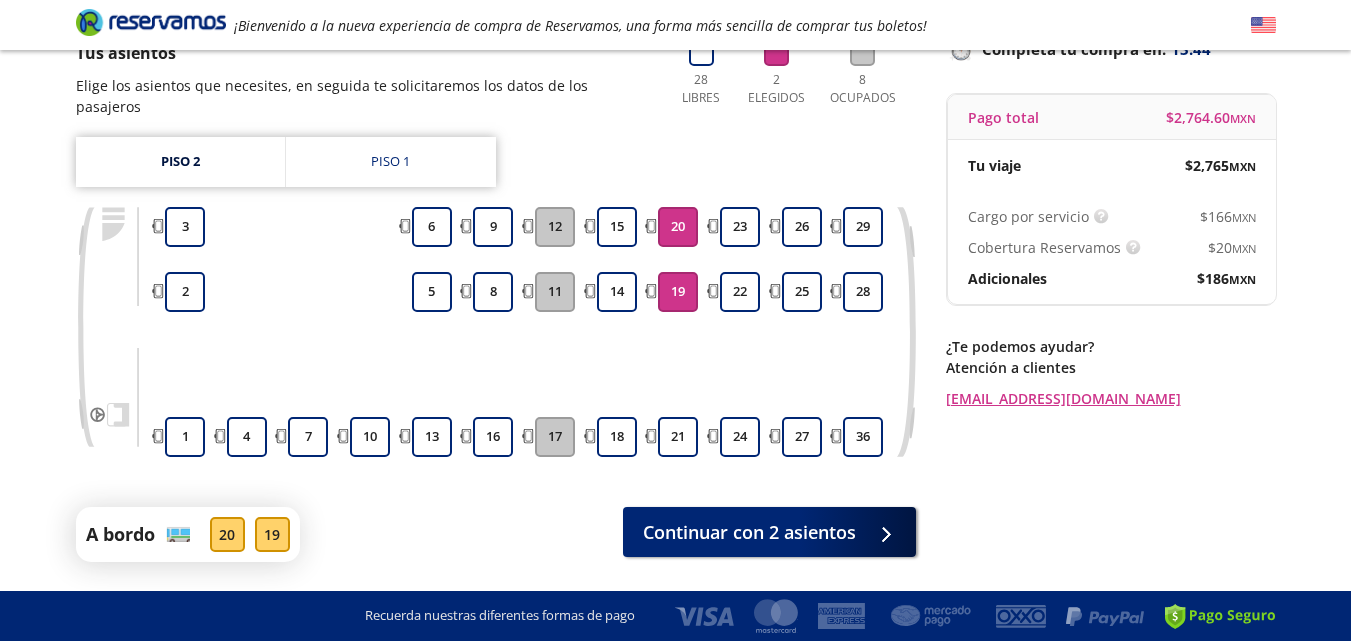 scroll, scrollTop: 196, scrollLeft: 0, axis: vertical 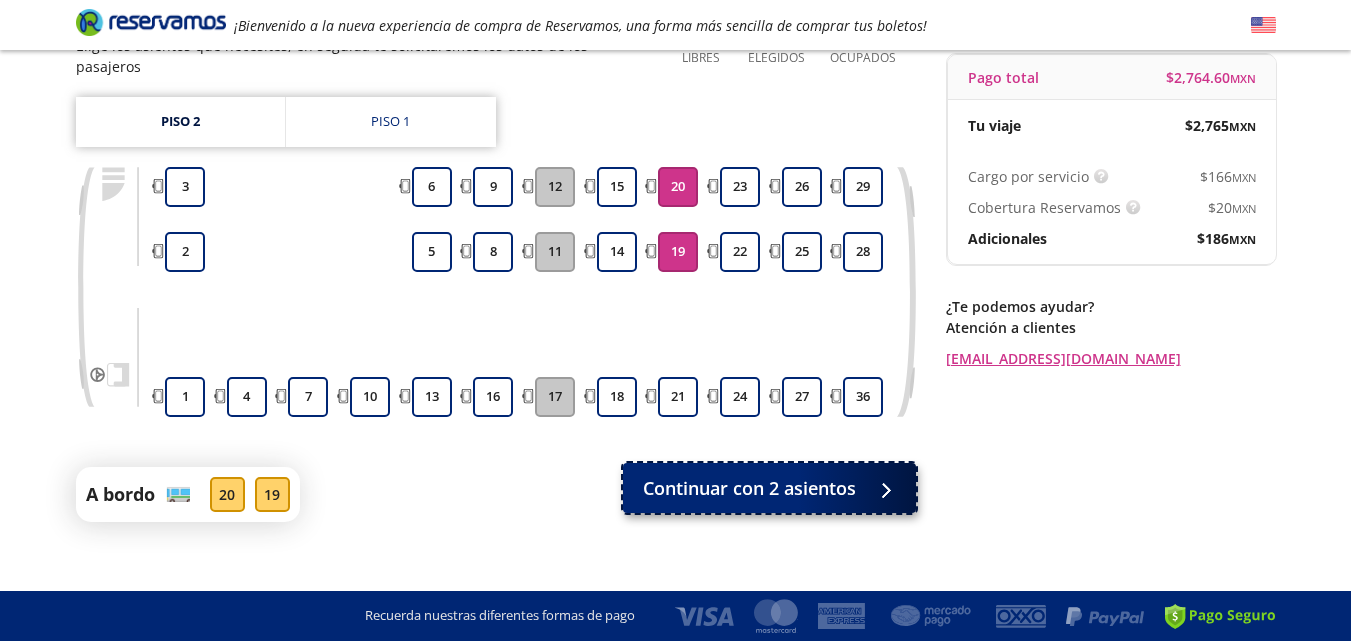 click on "Continuar con 2 asientos" at bounding box center [749, 488] 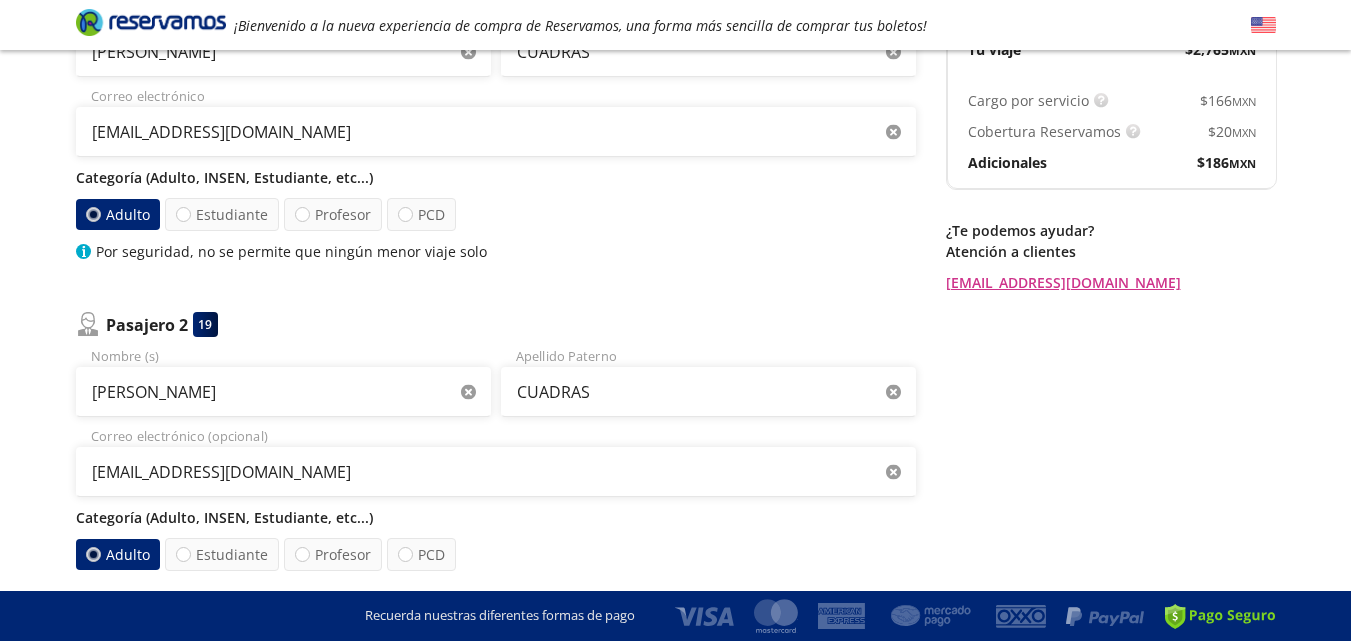 scroll, scrollTop: 269, scrollLeft: 0, axis: vertical 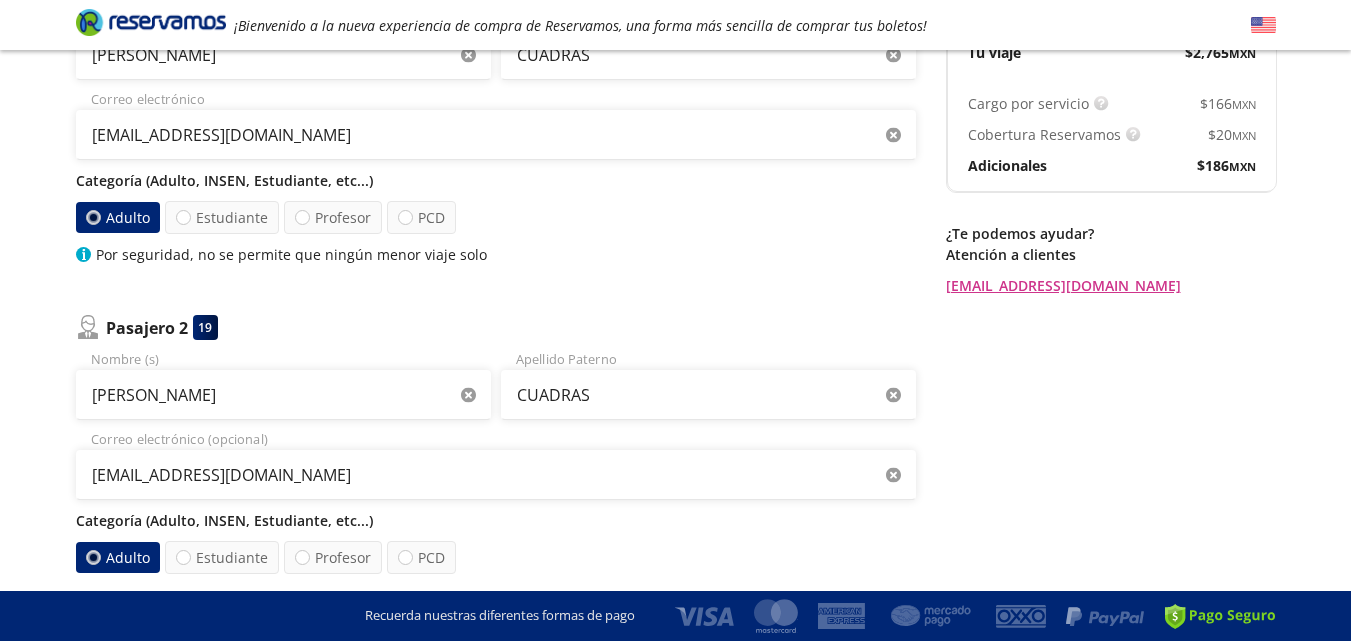 click on "Adulto" at bounding box center [117, 218] 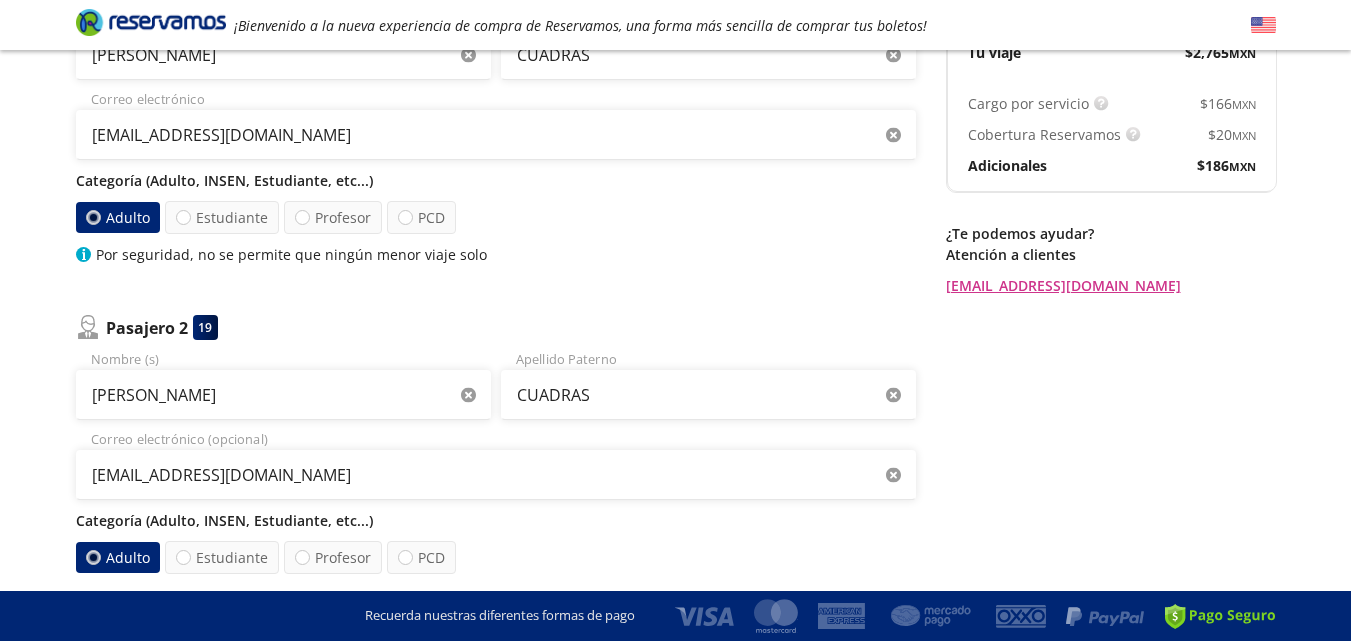 click on "Adulto" at bounding box center (92, 217) 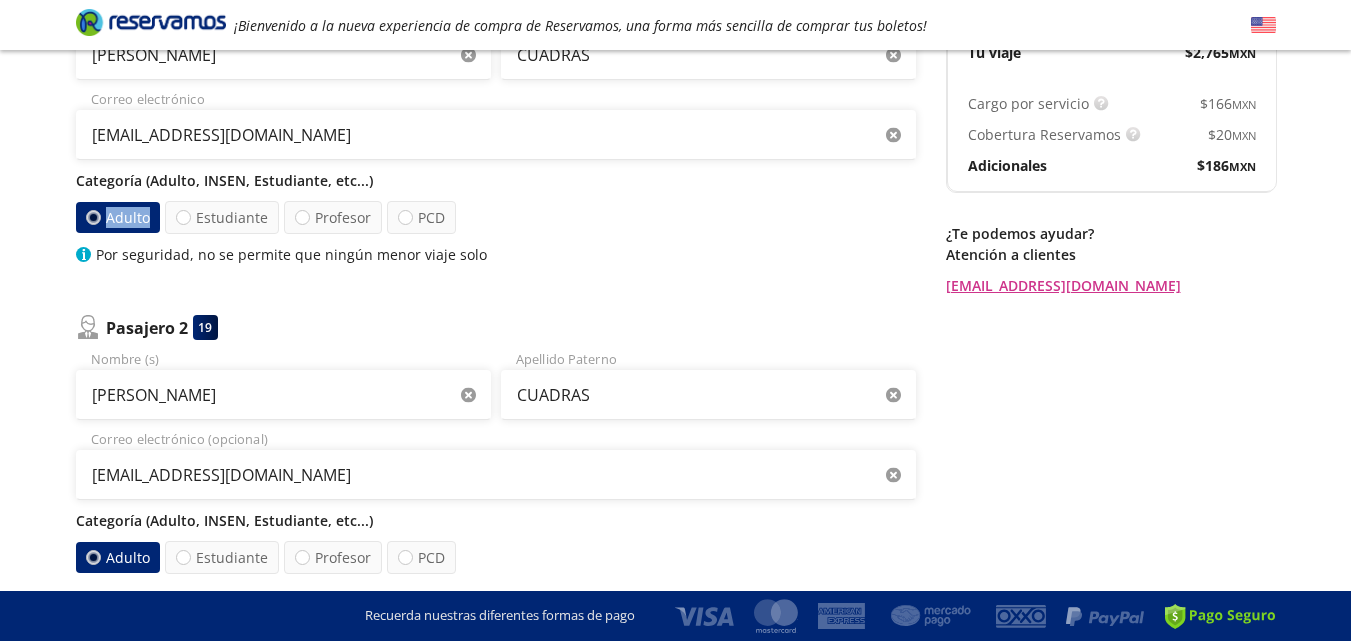 click on "Adulto" at bounding box center [117, 217] 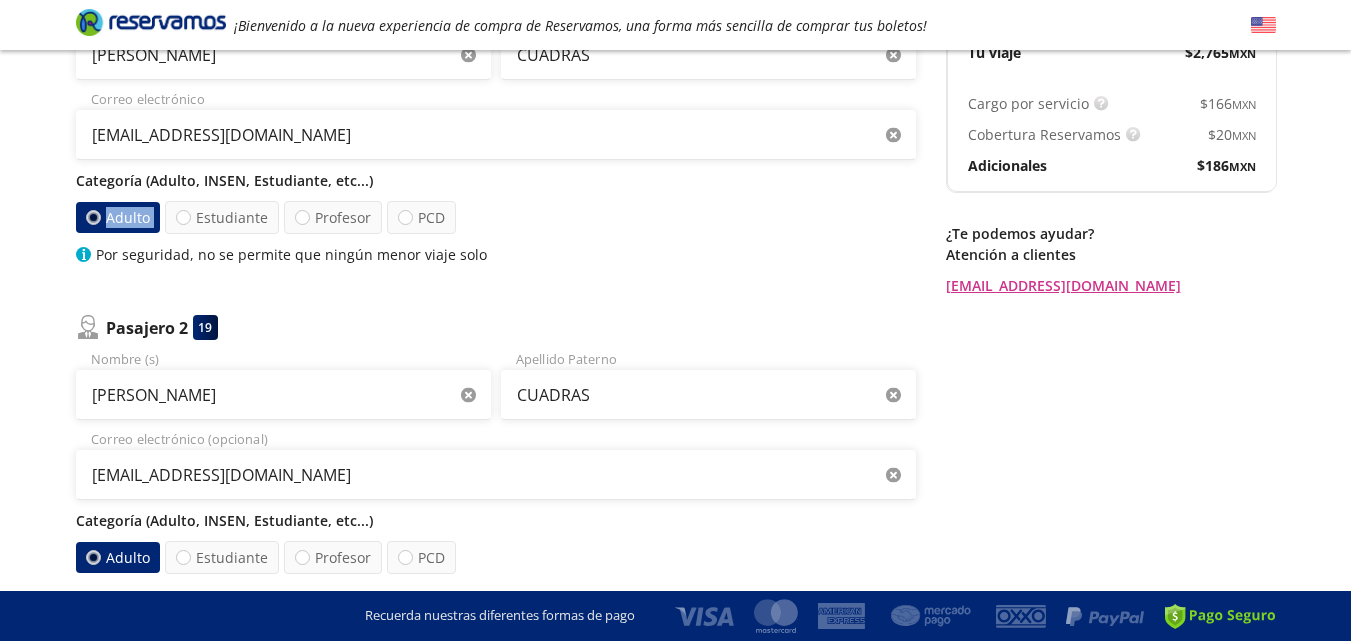 click on "Adulto" at bounding box center (117, 217) 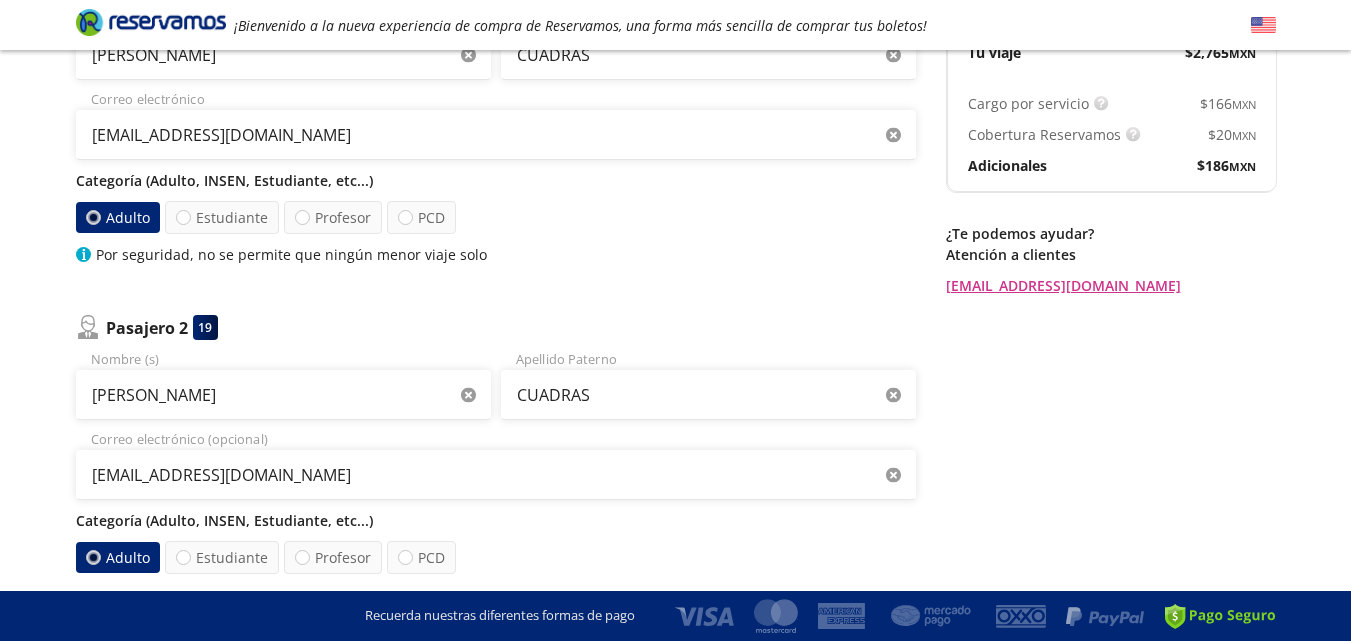click on "Adulto" at bounding box center [117, 217] 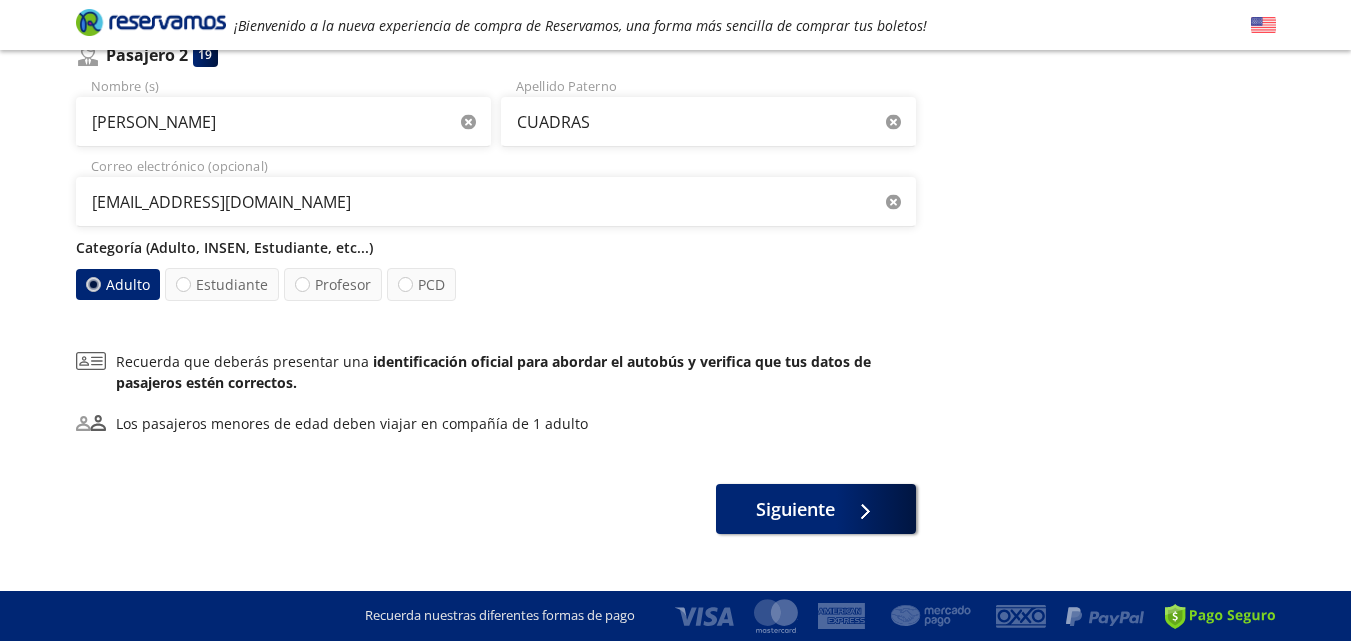 scroll, scrollTop: 575, scrollLeft: 0, axis: vertical 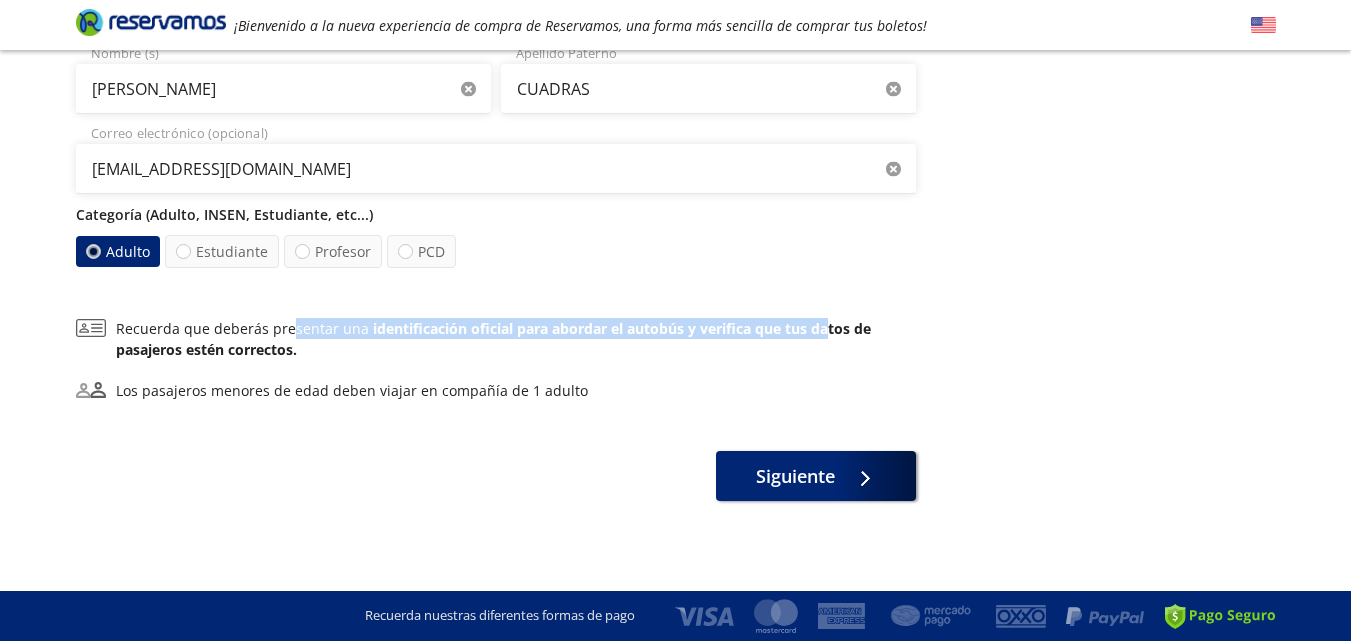 drag, startPoint x: 786, startPoint y: 302, endPoint x: 287, endPoint y: 319, distance: 499.2895 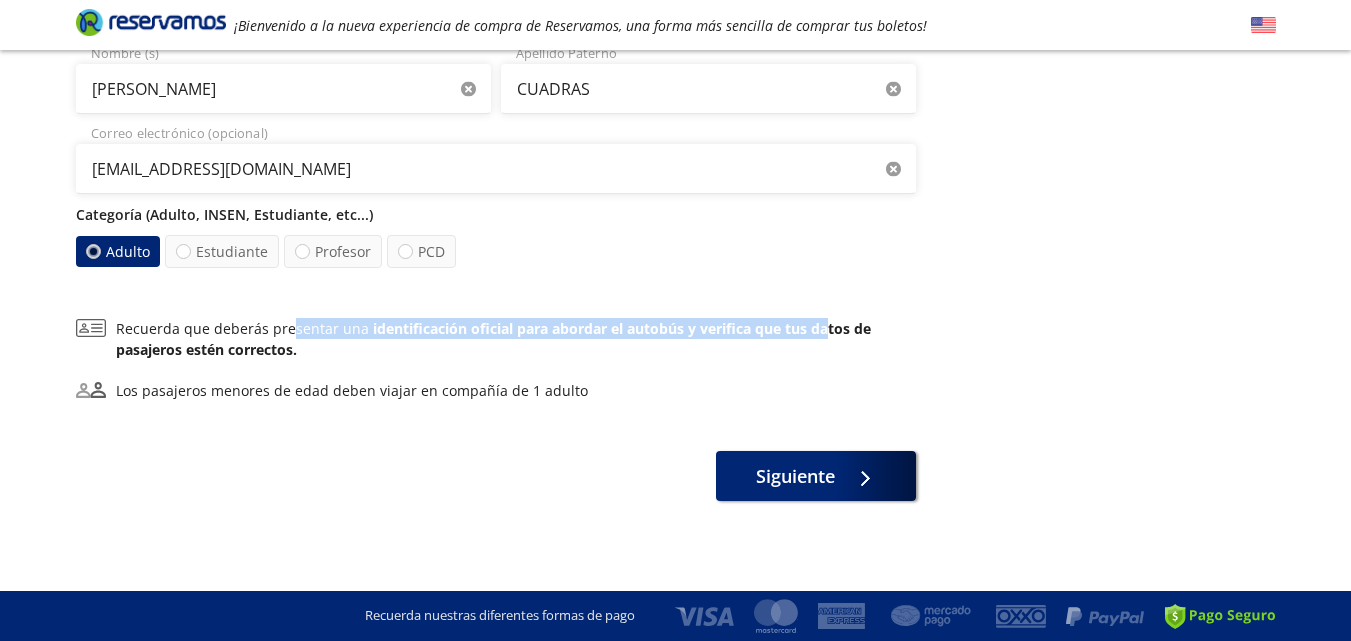 click on "¿Quiénes viajan? 2 a bordo Pasajero 1 20 ADOLFO Nombre (s) CUADRAS Apellido Paterno adolfocuadras19@gmail.com Correo electrónico Categoría (Adulto, INSEN, Estudiante, etc...) Adulto Estudiante Profesor PCD Por seguridad, no se permite que ningún menor viaje solo Pasajero 2 19 BLANCA MARGARITA Nombre (s) CUADRAS Apellido Paterno adolfocuadras19@gmail.com Correo electrónico (opcional) Categoría (Adulto, INSEN, Estudiante, etc...) Adulto Estudiante Profesor PCD Recuerda que deberás presentar una   identificación oficial para abordar el autobús y verifica que tus datos de pasajeros estén correctos. Los pasajeros menores de edad deben viajar en compañía de 1 adulto Siguiente" at bounding box center [496, 61] 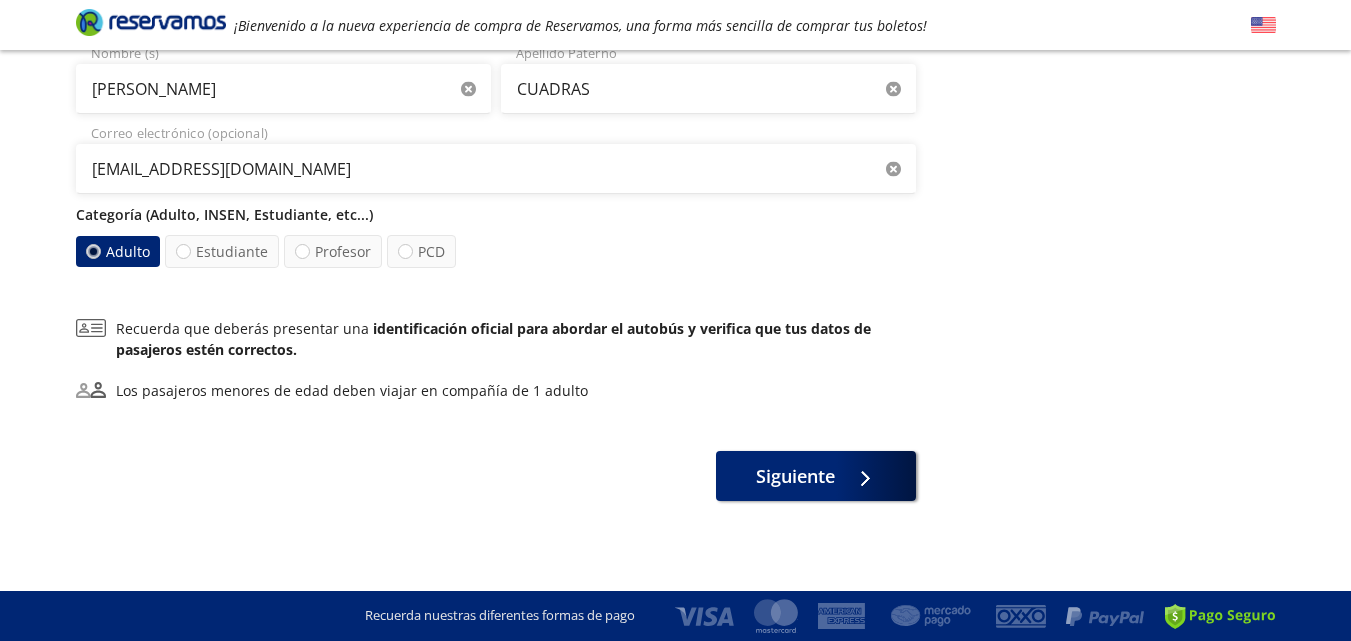 click on "Recuerda que deberás presentar una   identificación oficial para abordar el autobús y verifica que tus datos de pasajeros estén correctos. Los pasajeros menores de edad deben viajar en compañía de 1 adulto" at bounding box center (496, 359) 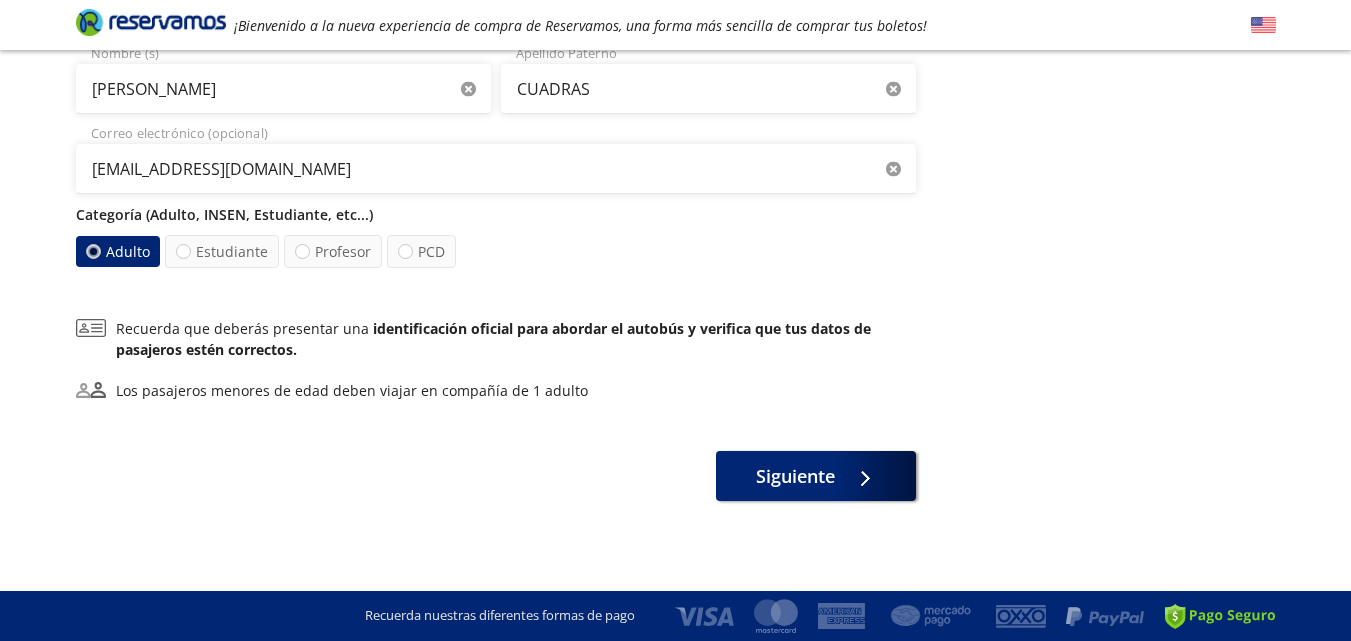 click on "Los pasajeros menores de edad deben viajar en compañía de 1 adulto" at bounding box center [496, 390] 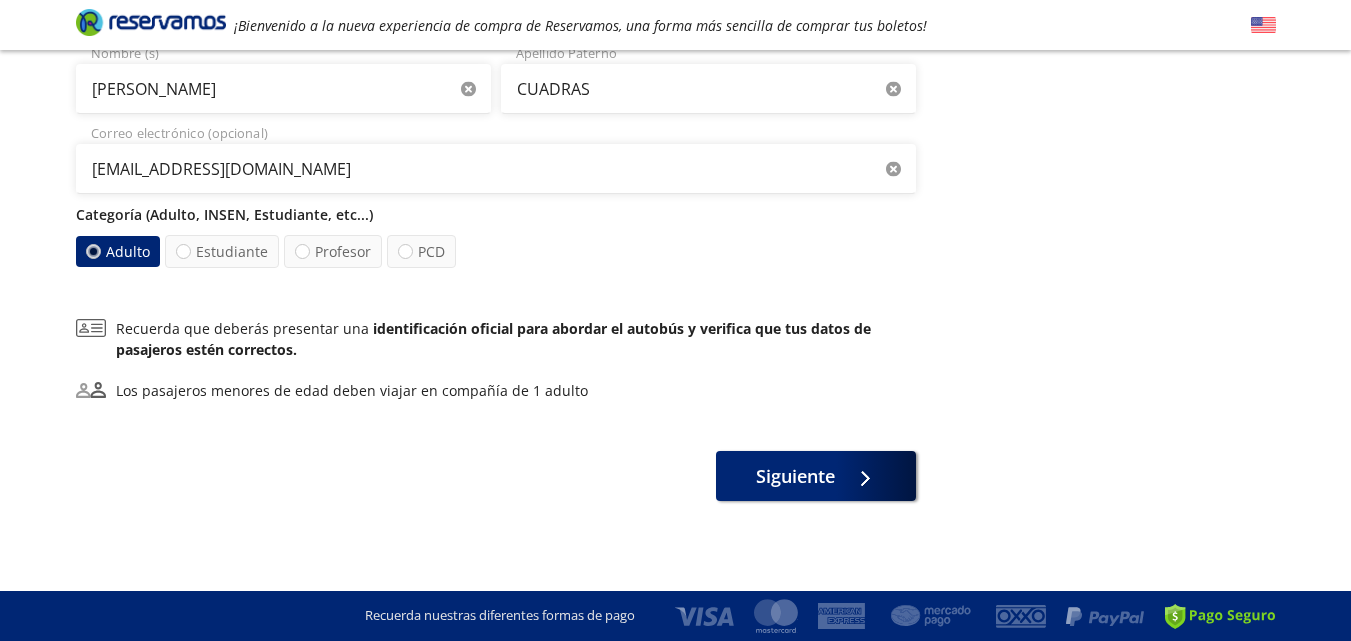 click on "Los pasajeros menores de edad deben viajar en compañía de 1 adulto" at bounding box center (496, 390) 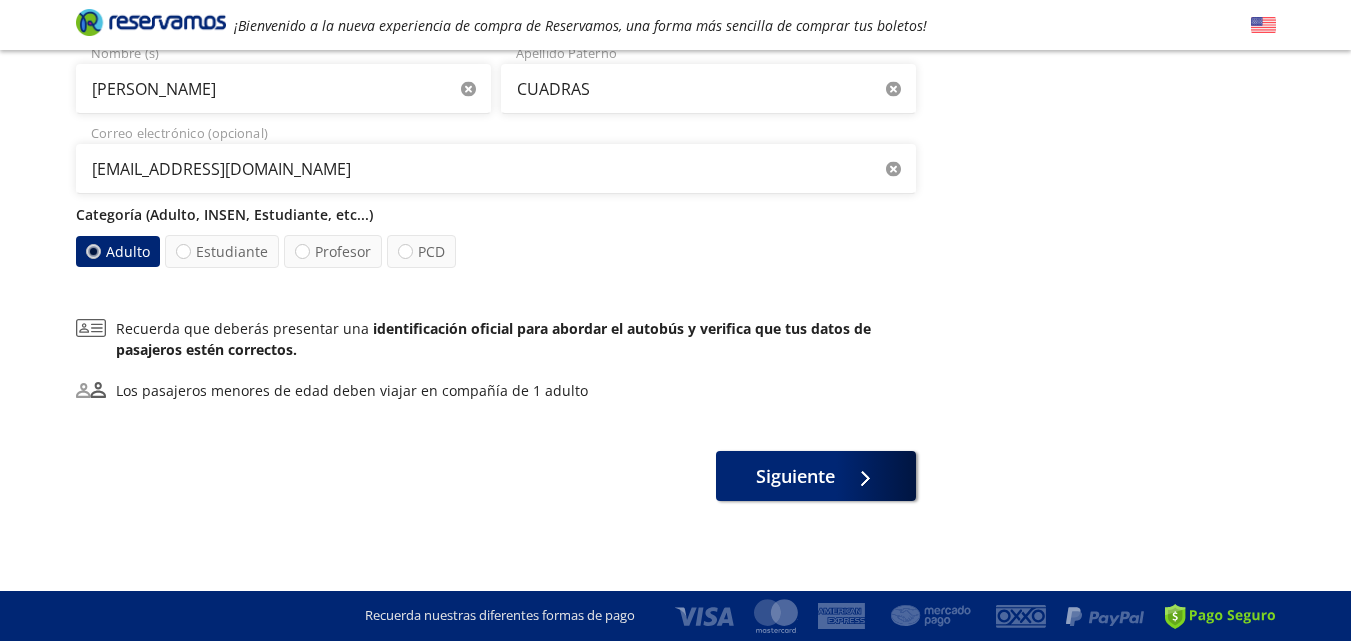 click on "Los pasajeros menores de edad deben viajar en compañía de 1 adulto" at bounding box center (496, 390) 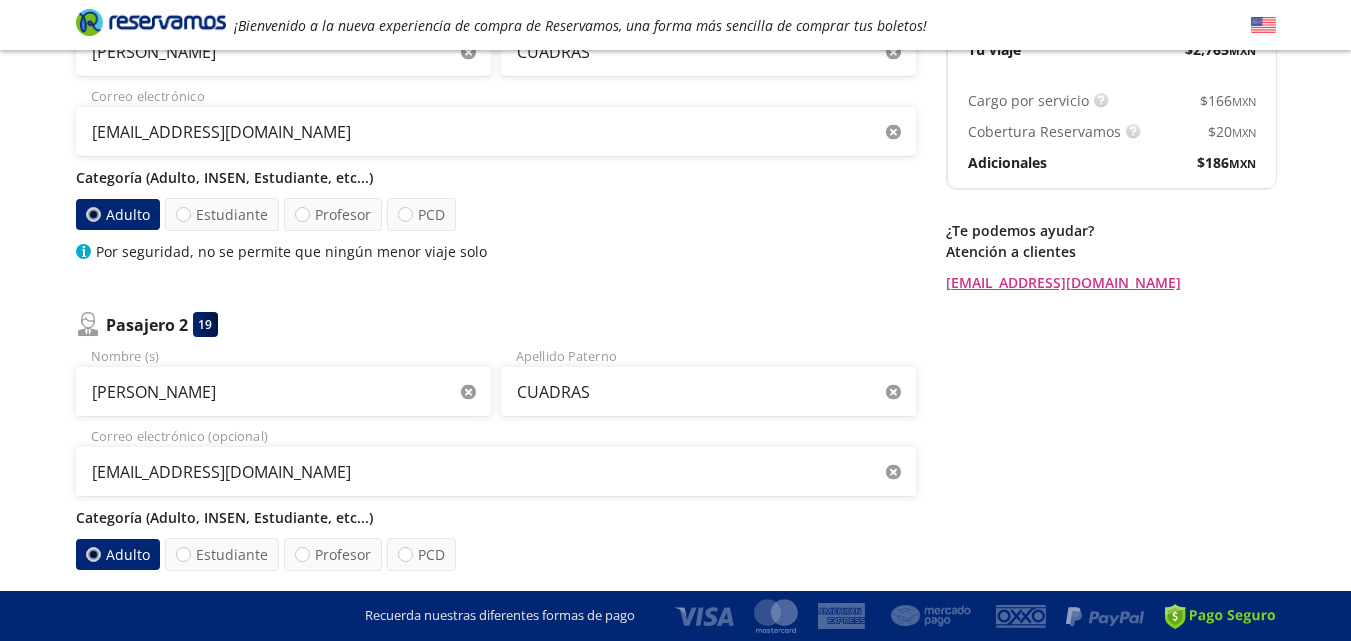 scroll, scrollTop: 0, scrollLeft: 0, axis: both 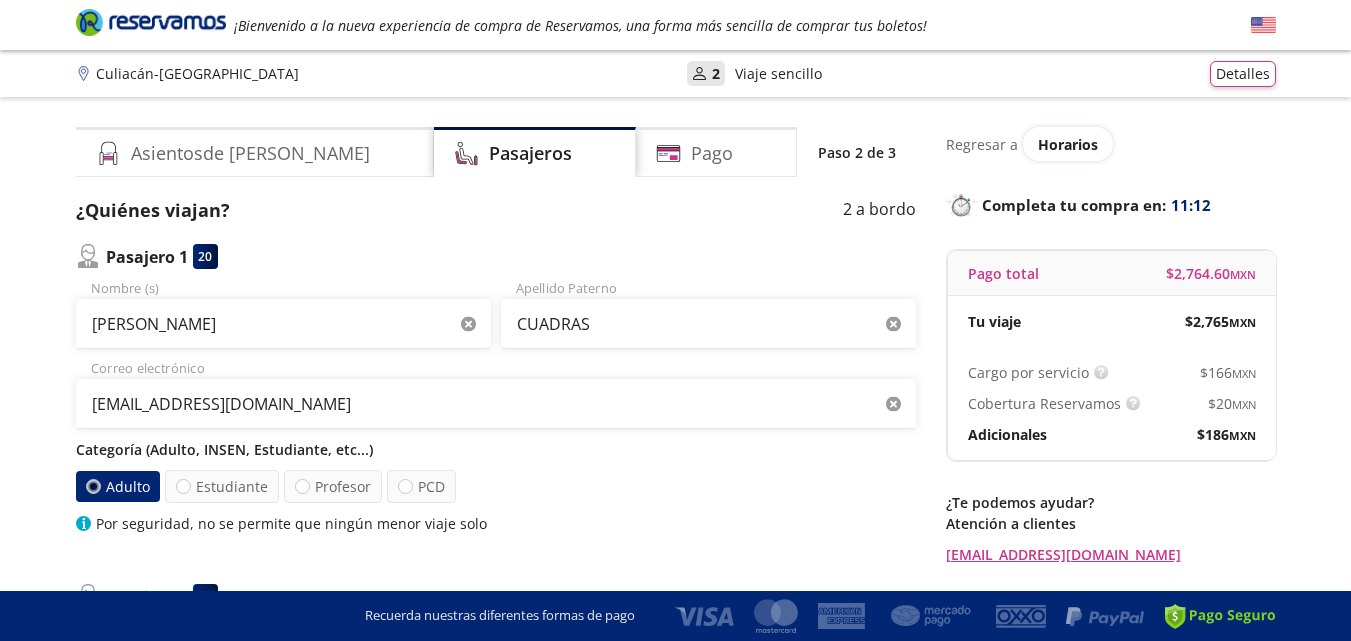 click at bounding box center [92, 486] 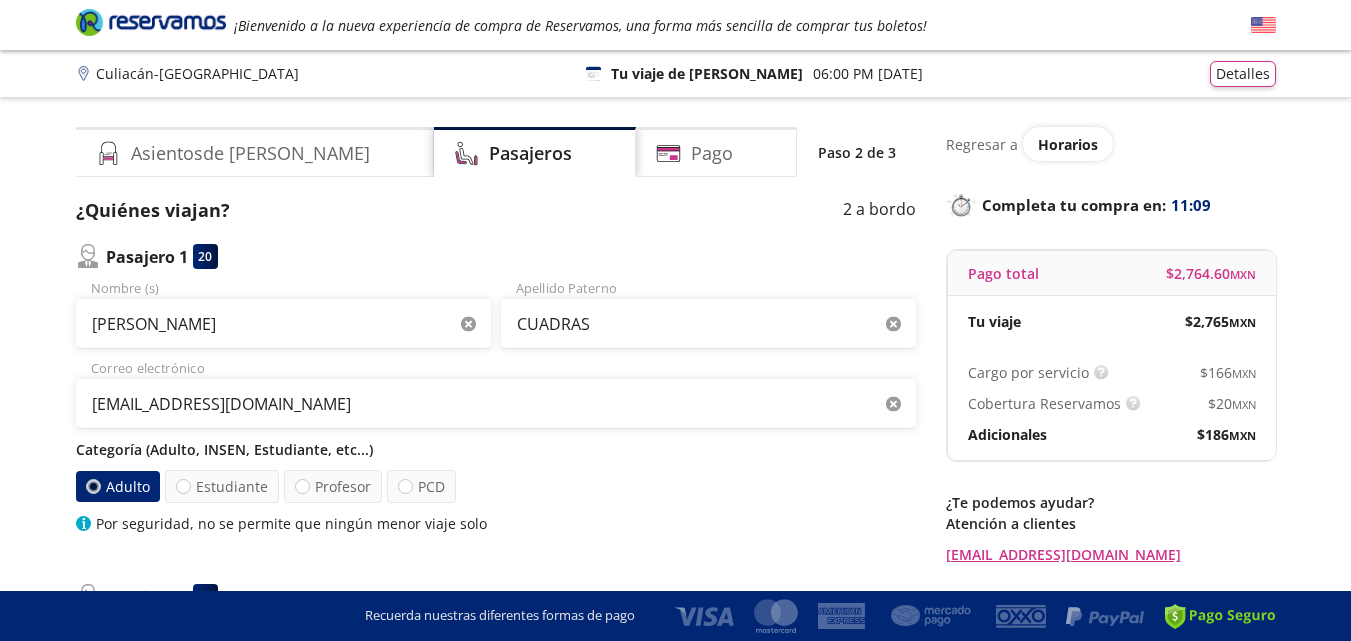 drag, startPoint x: 154, startPoint y: 424, endPoint x: 85, endPoint y: 521, distance: 119.03781 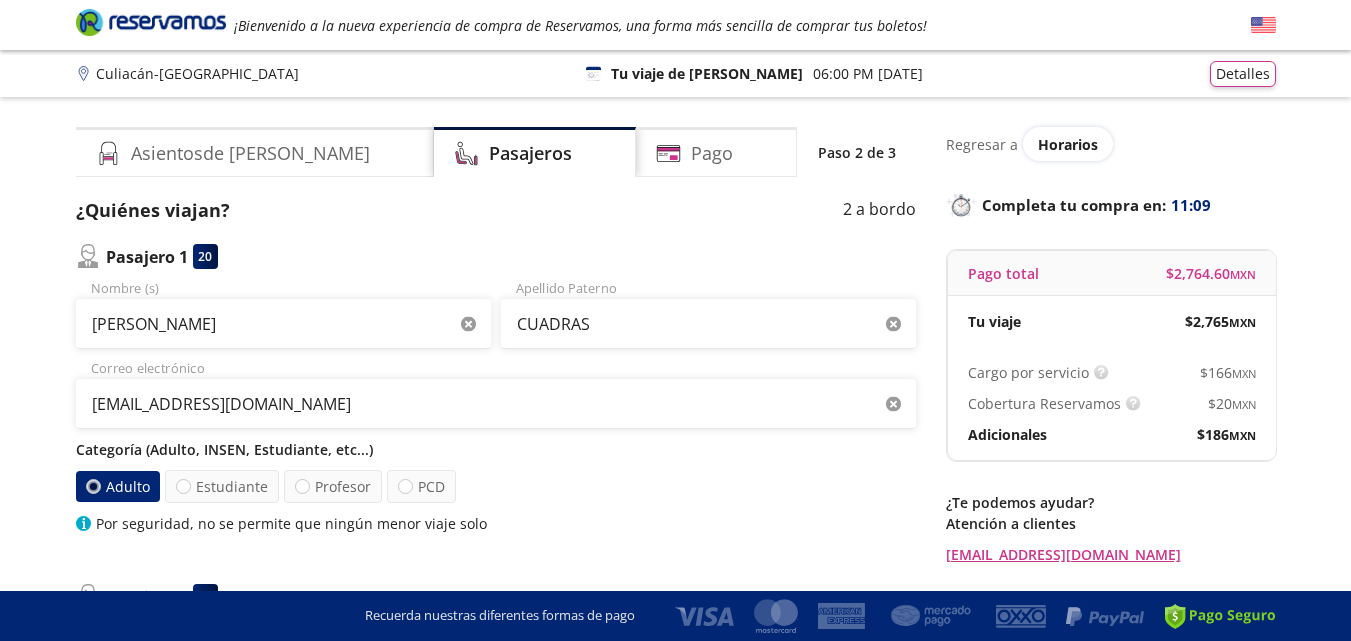click 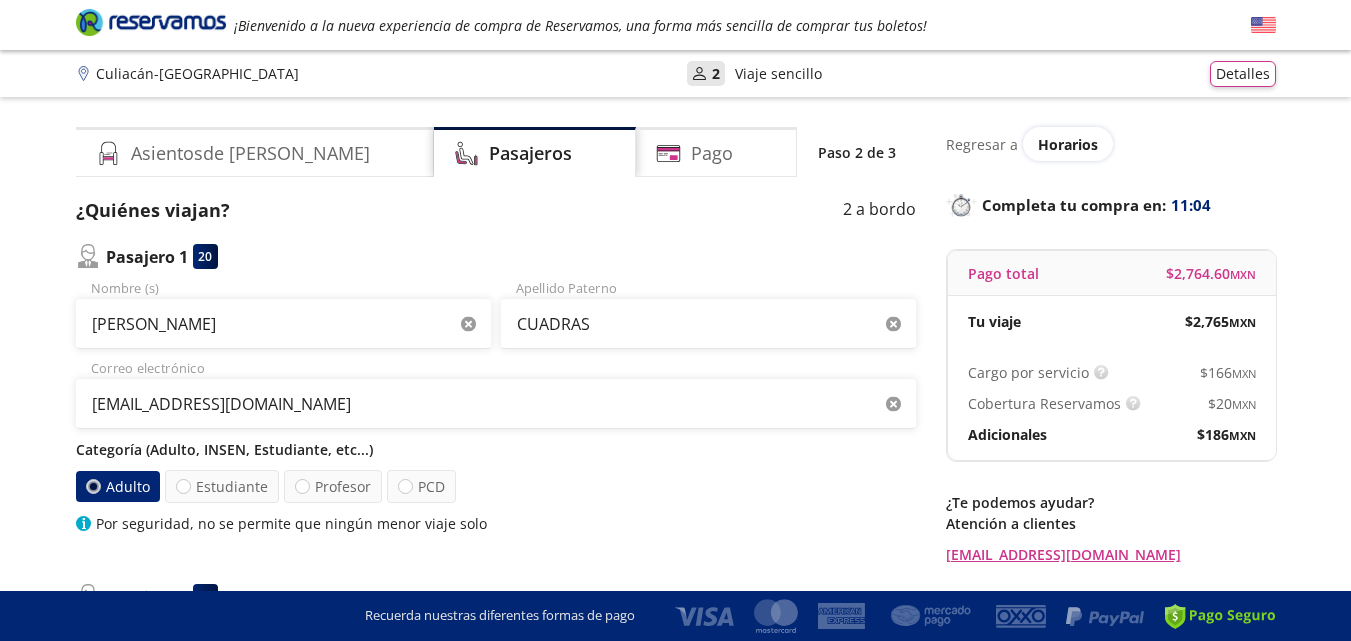 drag, startPoint x: 107, startPoint y: 493, endPoint x: 21, endPoint y: 505, distance: 86.833176 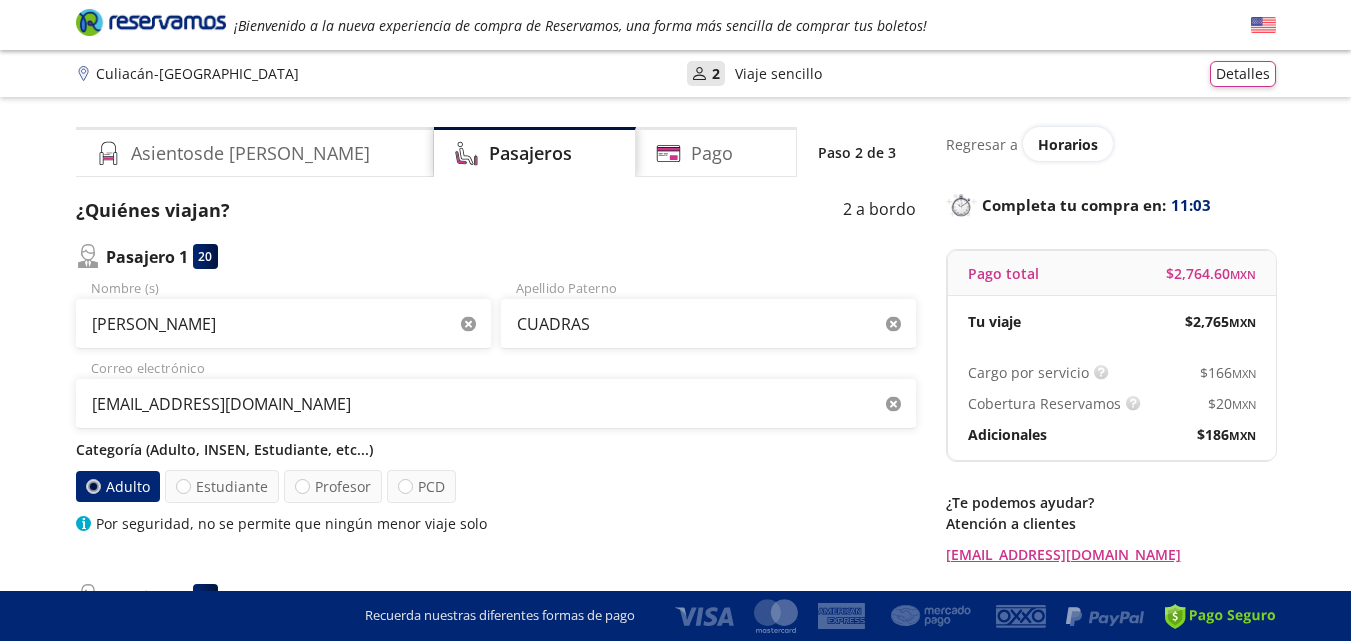 click on "Adulto Estudiante Profesor PCD" at bounding box center [496, 486] 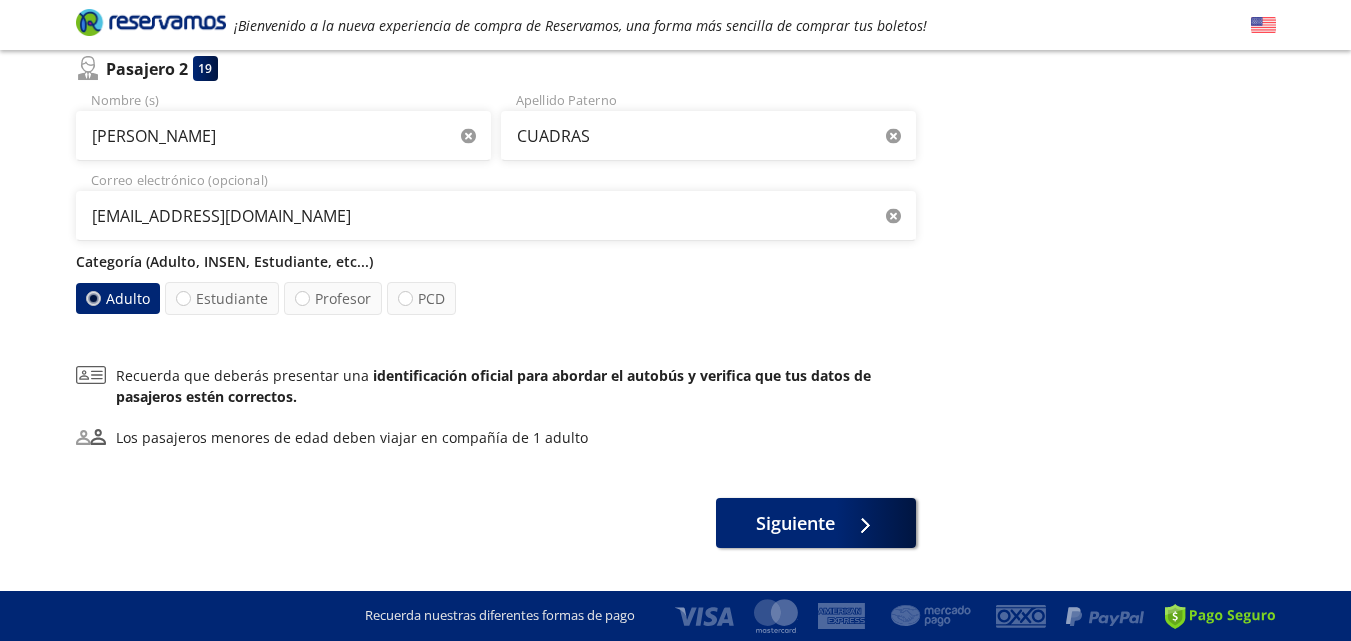 scroll, scrollTop: 575, scrollLeft: 0, axis: vertical 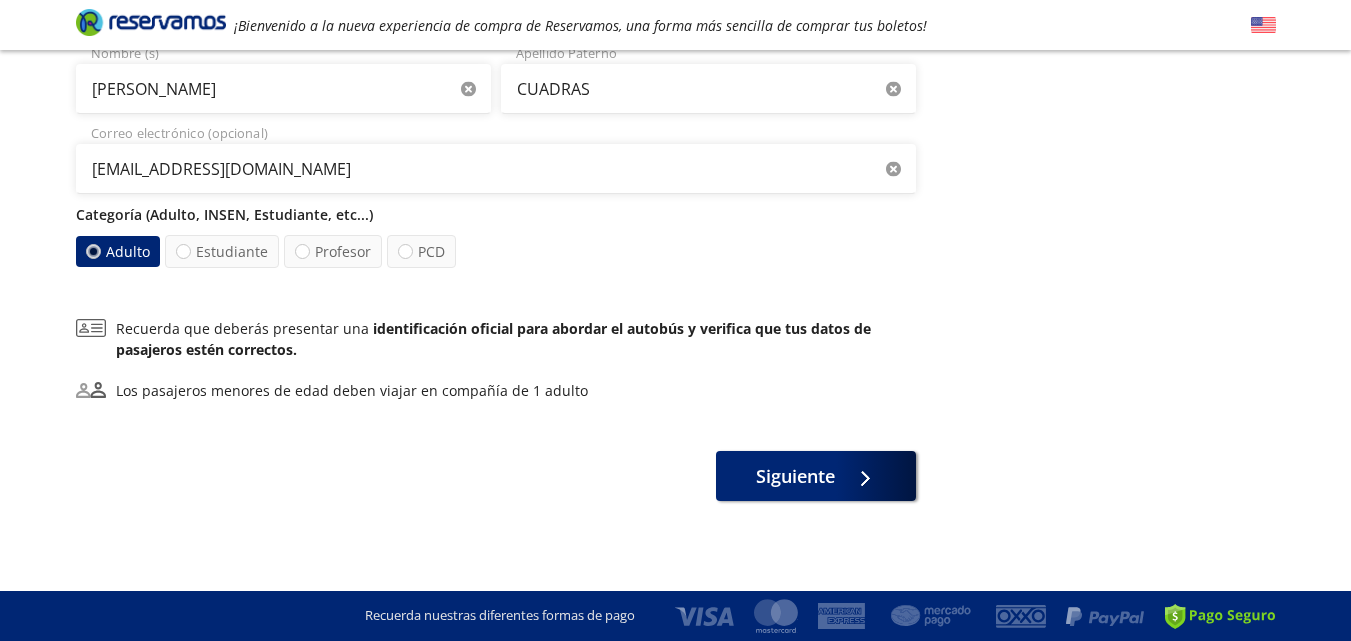 click on "¿Quiénes viajan? 2 a bordo Pasajero 1 20 ADOLFO Nombre (s) CUADRAS Apellido Paterno adolfocuadras19@gmail.com Correo electrónico Categoría (Adulto, INSEN, Estudiante, etc...) Adulto Estudiante Profesor PCD Por seguridad, no se permite que ningún menor viaje solo Pasajero 2 19 BLANCA MARGARITA Nombre (s) CUADRAS Apellido Paterno adolfocuadras19@gmail.com Correo electrónico (opcional) Categoría (Adulto, INSEN, Estudiante, etc...) Adulto Estudiante Profesor PCD Recuerda que deberás presentar una   identificación oficial para abordar el autobús y verifica que tus datos de pasajeros estén correctos. Los pasajeros menores de edad deben viajar en compañía de 1 adulto Siguiente" at bounding box center [496, 61] 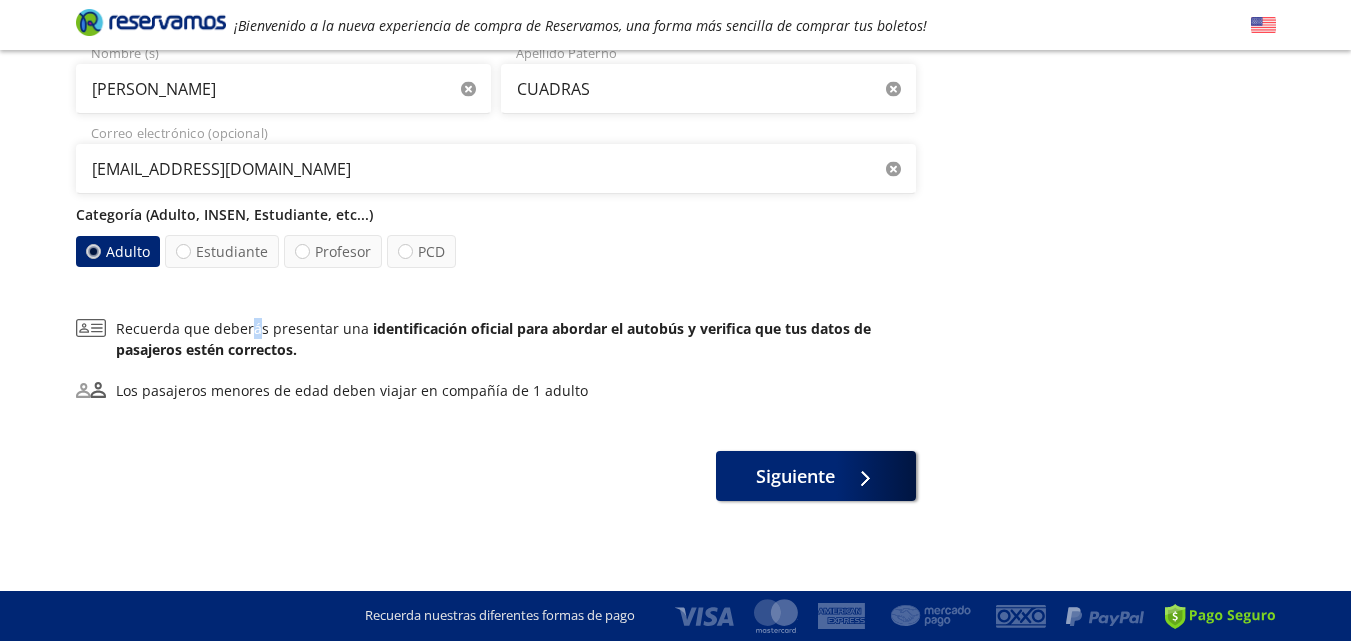 click on "¿Quiénes viajan? 2 a bordo Pasajero 1 20 ADOLFO Nombre (s) CUADRAS Apellido Paterno adolfocuadras19@gmail.com Correo electrónico Categoría (Adulto, INSEN, Estudiante, etc...) Adulto Estudiante Profesor PCD Por seguridad, no se permite que ningún menor viaje solo Pasajero 2 19 BLANCA MARGARITA Nombre (s) CUADRAS Apellido Paterno adolfocuadras19@gmail.com Correo electrónico (opcional) Categoría (Adulto, INSEN, Estudiante, etc...) Adulto Estudiante Profesor PCD Recuerda que deberás presentar una   identificación oficial para abordar el autobús y verifica que tus datos de pasajeros estén correctos. Los pasajeros menores de edad deben viajar en compañía de 1 adulto Siguiente" at bounding box center (496, 61) 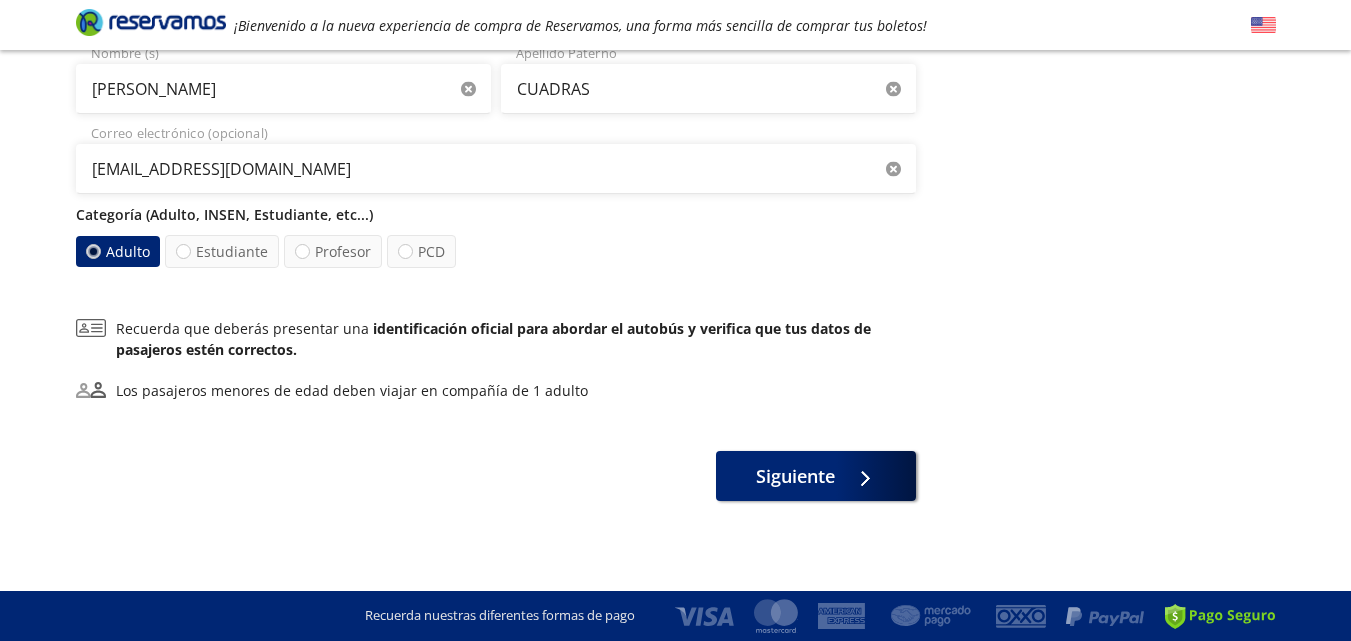 click on "¿Quiénes viajan? 2 a bordo Pasajero 1 20 ADOLFO Nombre (s) CUADRAS Apellido Paterno adolfocuadras19@gmail.com Correo electrónico Categoría (Adulto, INSEN, Estudiante, etc...) Adulto Estudiante Profesor PCD Por seguridad, no se permite que ningún menor viaje solo Pasajero 2 19 BLANCA MARGARITA Nombre (s) CUADRAS Apellido Paterno adolfocuadras19@gmail.com Correo electrónico (opcional) Categoría (Adulto, INSEN, Estudiante, etc...) Adulto Estudiante Profesor PCD Recuerda que deberás presentar una   identificación oficial para abordar el autobús y verifica que tus datos de pasajeros estén correctos. Los pasajeros menores de edad deben viajar en compañía de 1 adulto Siguiente" at bounding box center (496, 61) 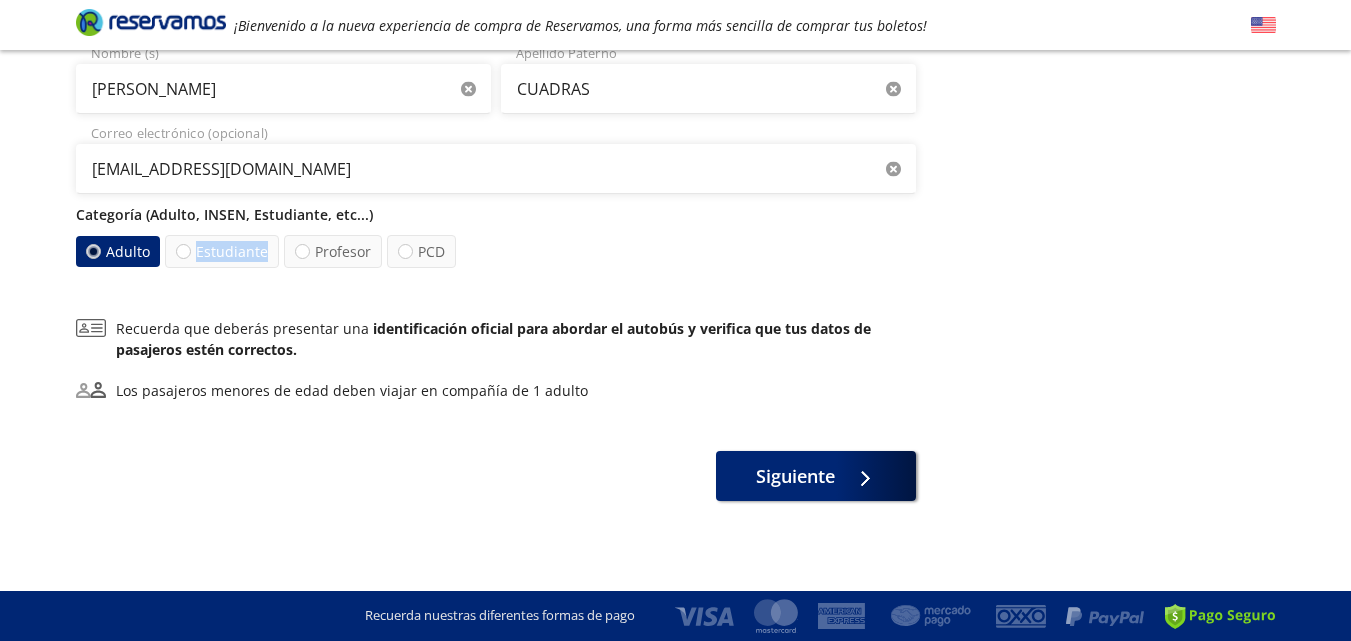click on "¿Quiénes viajan? 2 a bordo Pasajero 1 20 ADOLFO Nombre (s) CUADRAS Apellido Paterno adolfocuadras19@gmail.com Correo electrónico Categoría (Adulto, INSEN, Estudiante, etc...) Adulto Estudiante Profesor PCD Por seguridad, no se permite que ningún menor viaje solo Pasajero 2 19 BLANCA MARGARITA Nombre (s) CUADRAS Apellido Paterno adolfocuadras19@gmail.com Correo electrónico (opcional) Categoría (Adulto, INSEN, Estudiante, etc...) Adulto Estudiante Profesor PCD Recuerda que deberás presentar una   identificación oficial para abordar el autobús y verifica que tus datos de pasajeros estén correctos. Los pasajeros menores de edad deben viajar en compañía de 1 adulto Siguiente" at bounding box center [496, 61] 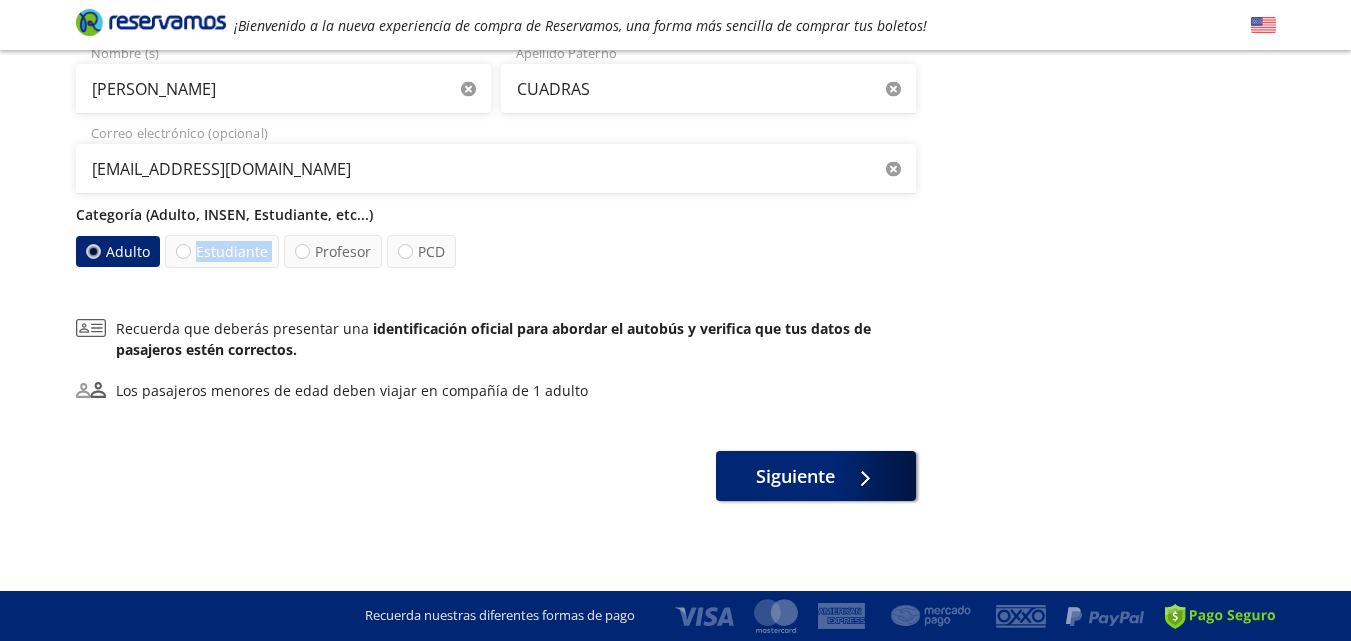 click on "¿Quiénes viajan? 2 a bordo Pasajero 1 20 ADOLFO Nombre (s) CUADRAS Apellido Paterno adolfocuadras19@gmail.com Correo electrónico Categoría (Adulto, INSEN, Estudiante, etc...) Adulto Estudiante Profesor PCD Por seguridad, no se permite que ningún menor viaje solo Pasajero 2 19 BLANCA MARGARITA Nombre (s) CUADRAS Apellido Paterno adolfocuadras19@gmail.com Correo electrónico (opcional) Categoría (Adulto, INSEN, Estudiante, etc...) Adulto Estudiante Profesor PCD Recuerda que deberás presentar una   identificación oficial para abordar el autobús y verifica que tus datos de pasajeros estén correctos. Los pasajeros menores de edad deben viajar en compañía de 1 adulto Siguiente" at bounding box center [496, 61] 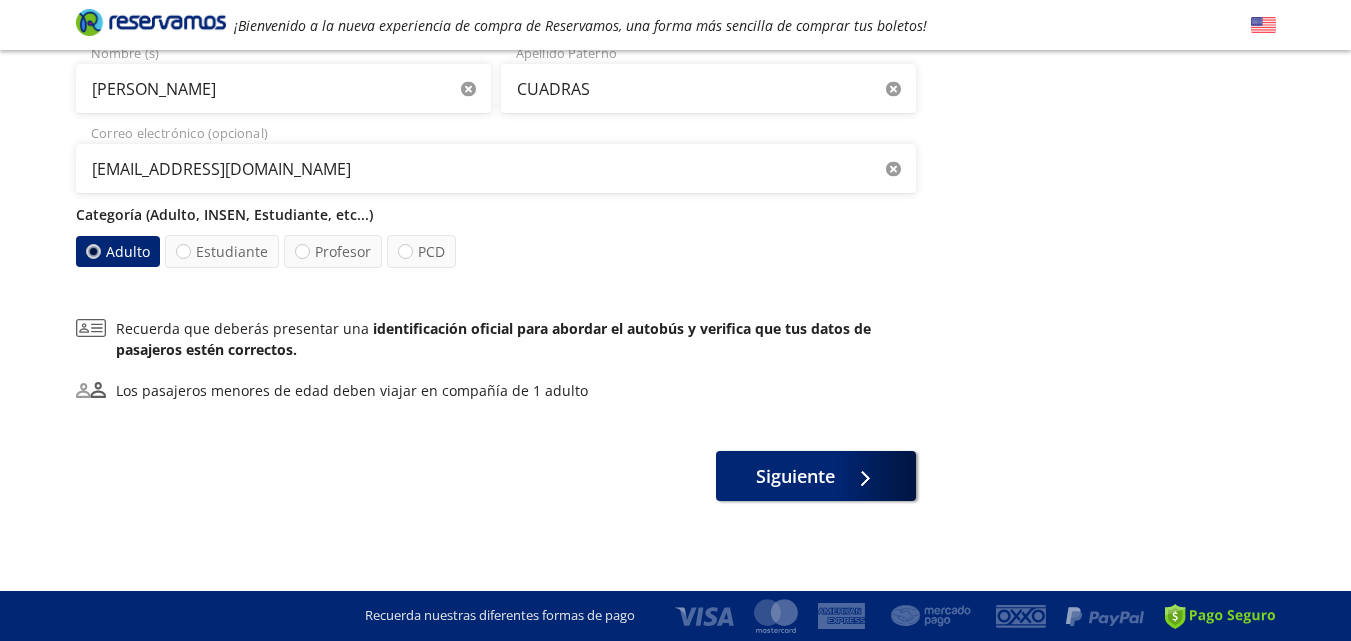 click on "Adulto Estudiante Profesor PCD" at bounding box center (496, 251) 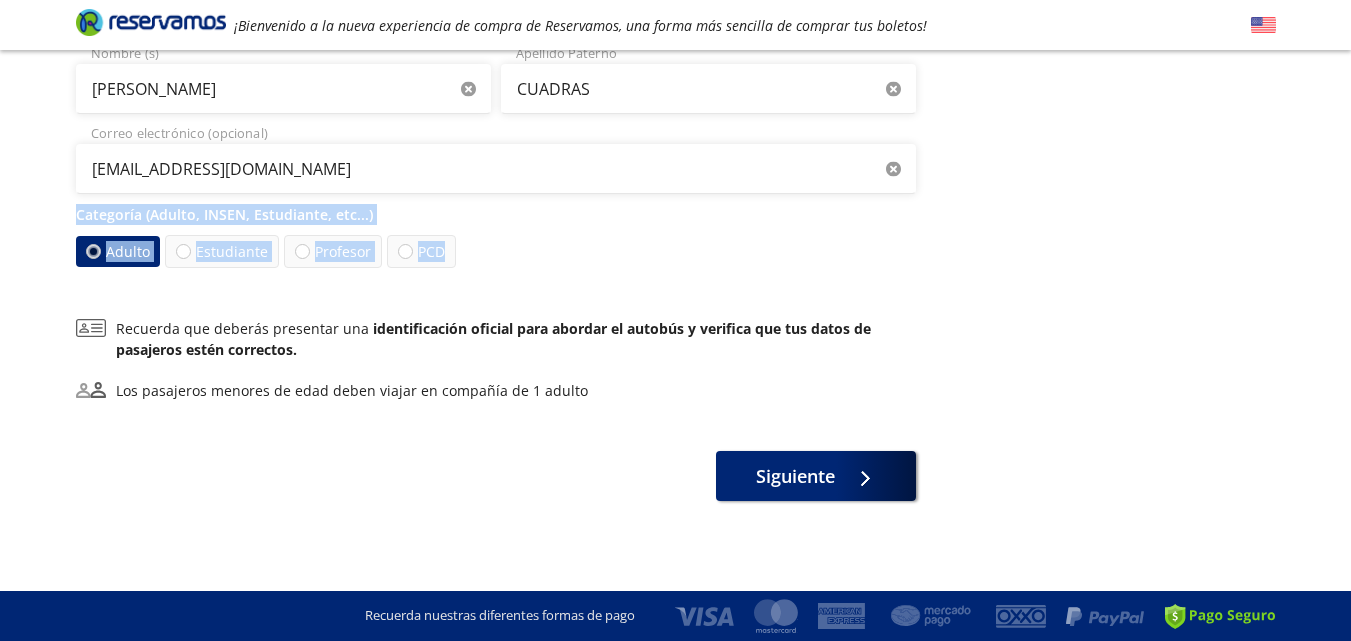 drag, startPoint x: 74, startPoint y: 211, endPoint x: 548, endPoint y: 267, distance: 477.29654 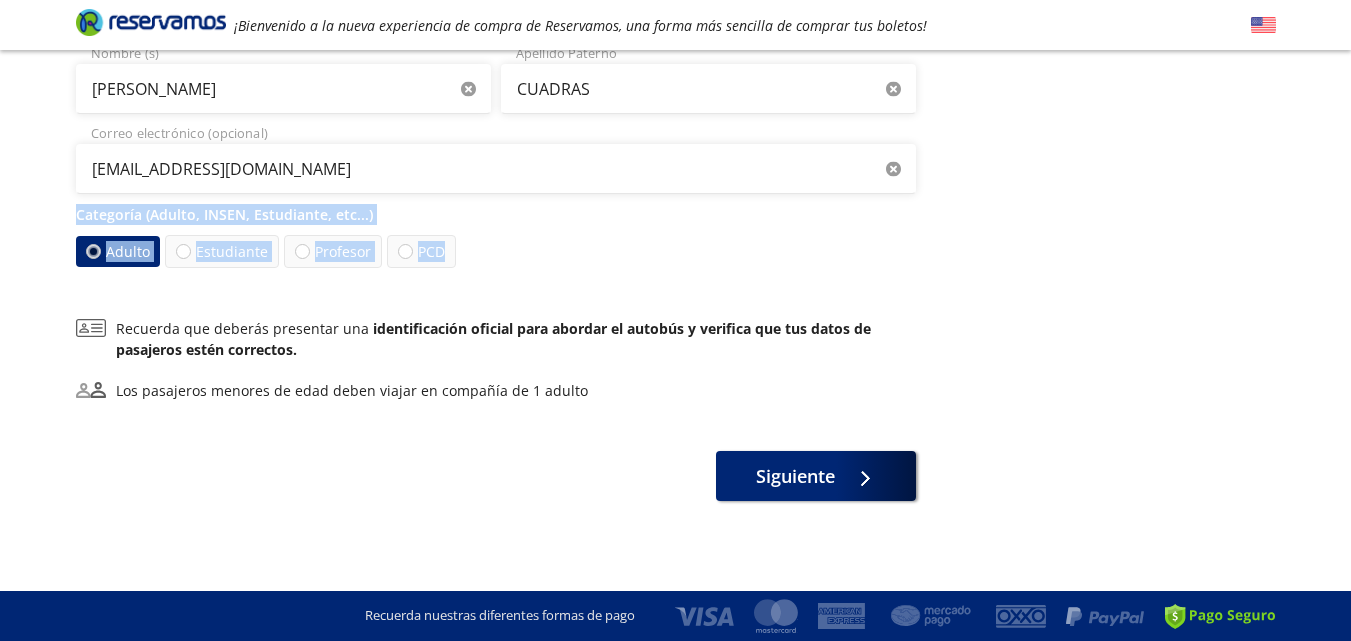 click on "Asientos  de Ida Pasajeros Pago Paso 2 de 3 ¿Quiénes viajan? 2 a bordo Pasajero 1 20 ADOLFO Nombre (s) CUADRAS Apellido Paterno adolfocuadras19@gmail.com Correo electrónico Categoría (Adulto, INSEN, Estudiante, etc...) Adulto Estudiante Profesor PCD Por seguridad, no se permite que ningún menor viaje solo Pasajero 2 19 BLANCA MARGARITA Nombre (s) CUADRAS Apellido Paterno adolfocuadras19@gmail.com Correo electrónico (opcional) Categoría (Adulto, INSEN, Estudiante, etc...) Adulto Estudiante Profesor PCD Recuerda que deberás presentar una   identificación oficial para abordar el autobús y verifica que tus datos de pasajeros estén correctos. Los pasajeros menores de edad deben viajar en compañía de 1 adulto Siguiente Regresar a Horarios Completa tu compra en : 10:52 Pago total $ 2,764.60  MXN Tu viaje  $ 2,765  MXN Cargo por servicio  Esto nos permite seguir trabajando para ofrecerte la mayor cobertura de rutas y brindarte una experiencia de compra segura y garantizada. $ 166  MXN $ 20  MXN $ 186" at bounding box center [676, 26] 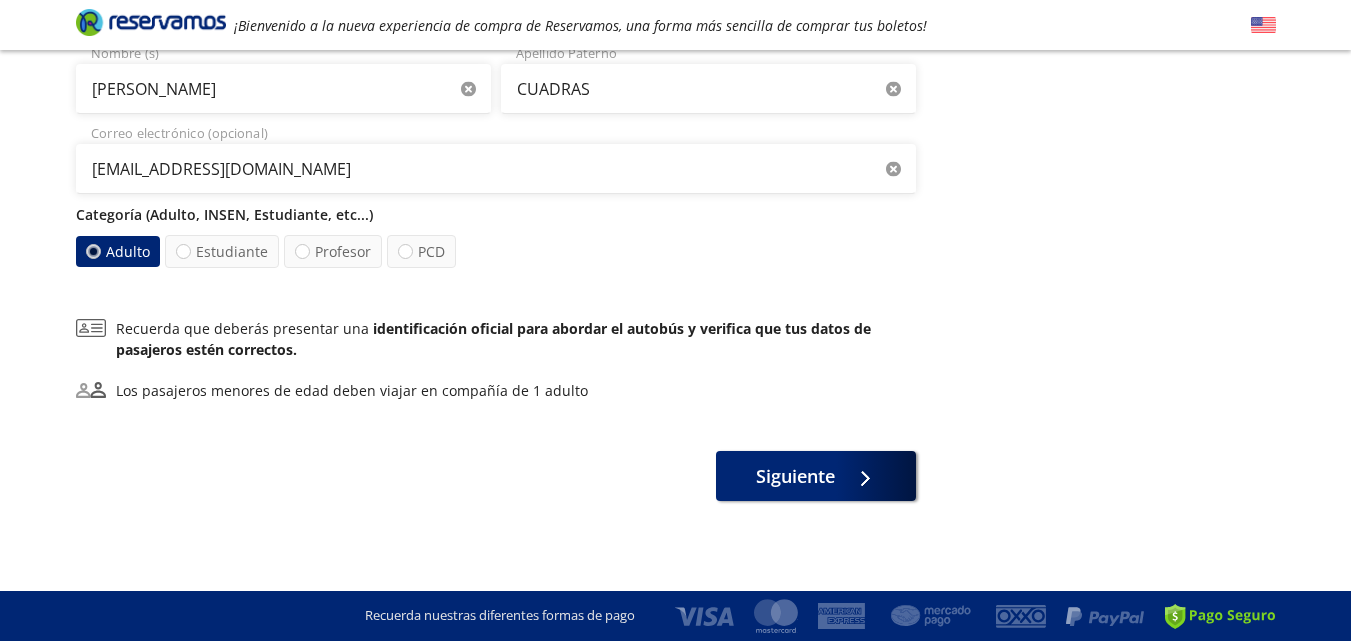 drag, startPoint x: 796, startPoint y: 261, endPoint x: 811, endPoint y: 261, distance: 15 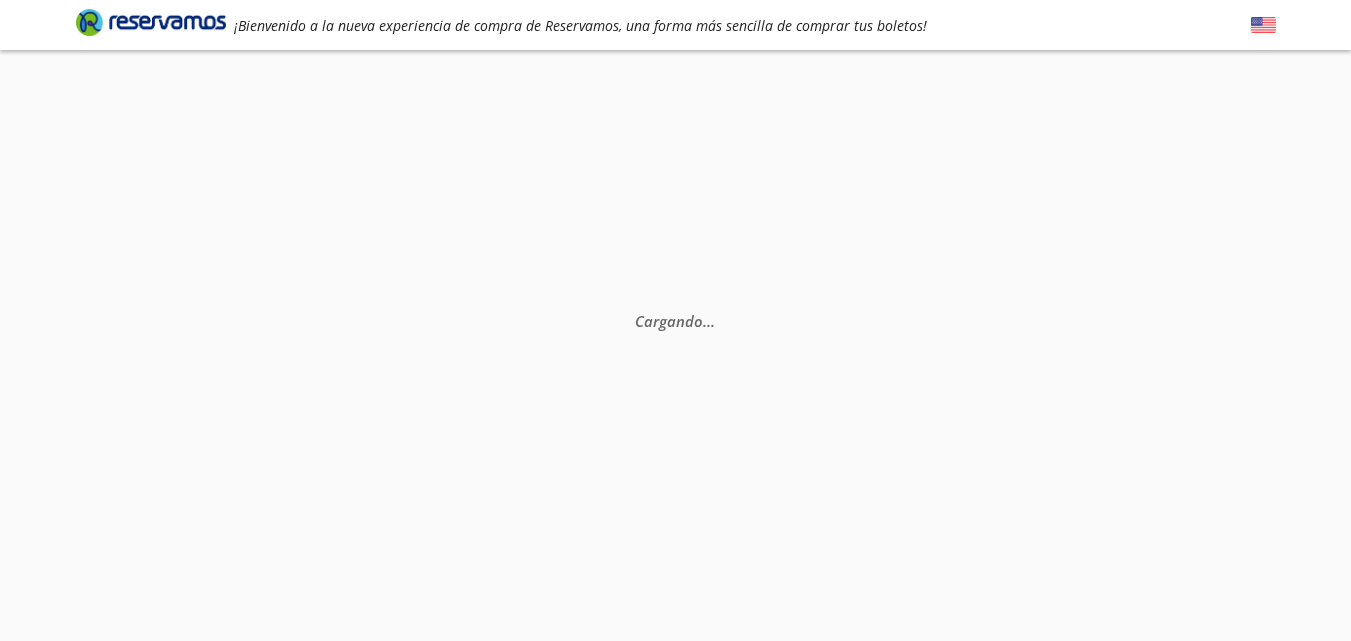 scroll, scrollTop: 0, scrollLeft: 0, axis: both 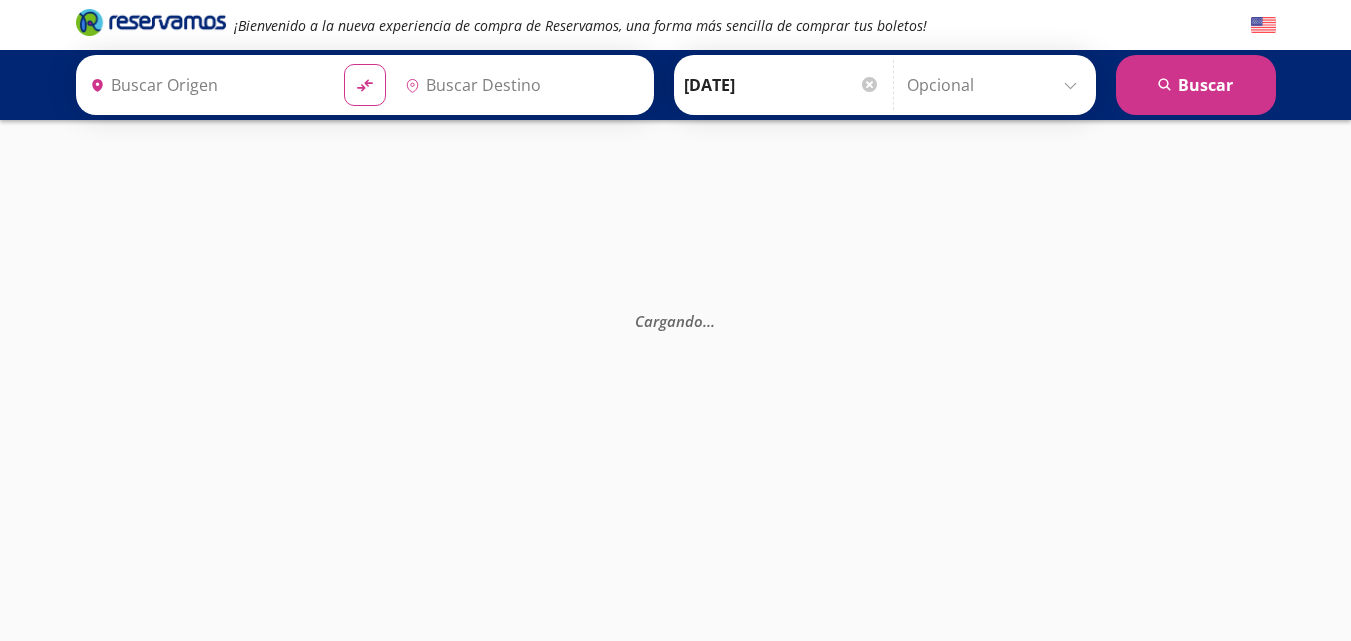 type on "Culiacán, [GEOGRAPHIC_DATA]" 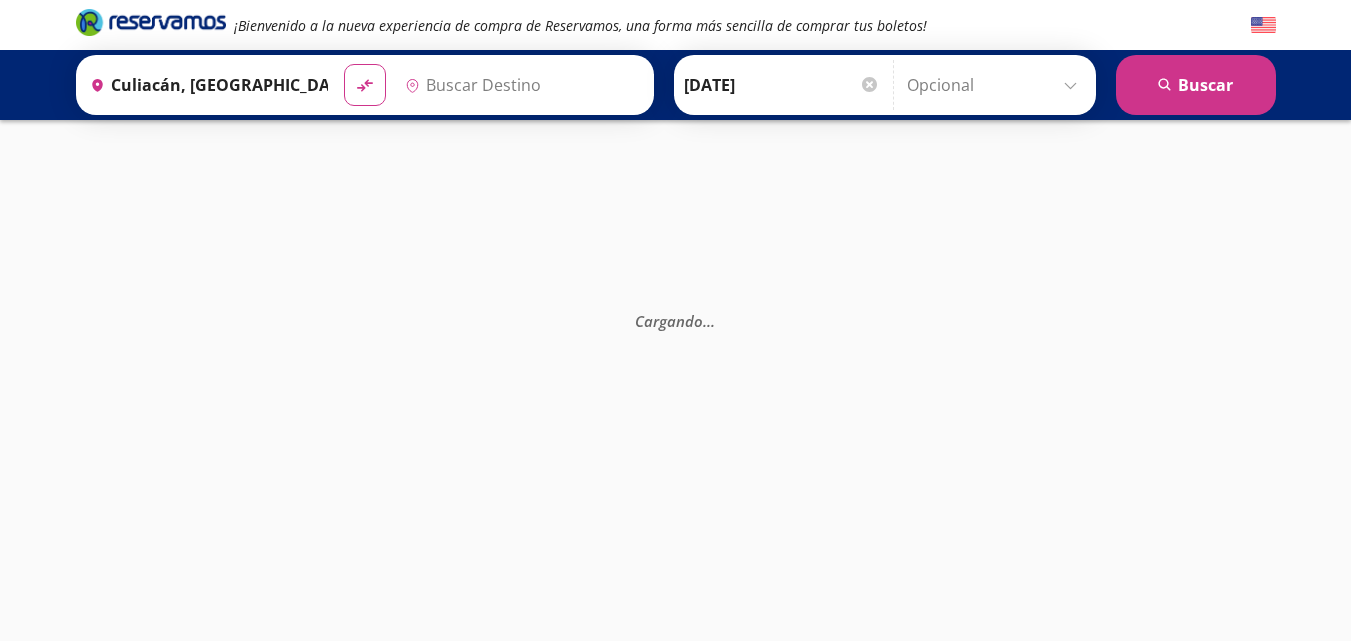 type on "[GEOGRAPHIC_DATA], [GEOGRAPHIC_DATA]" 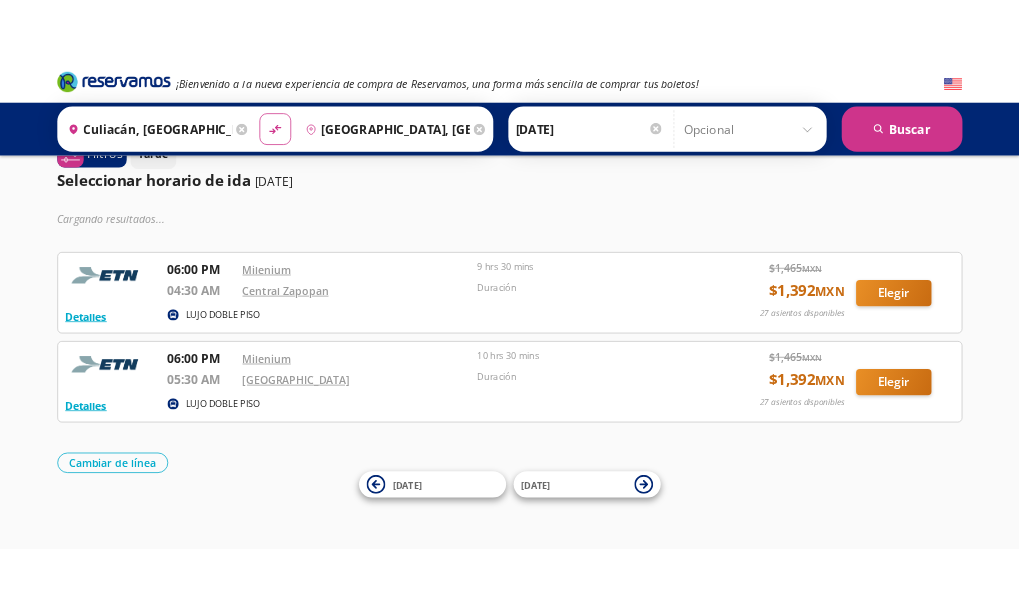 scroll, scrollTop: 0, scrollLeft: 0, axis: both 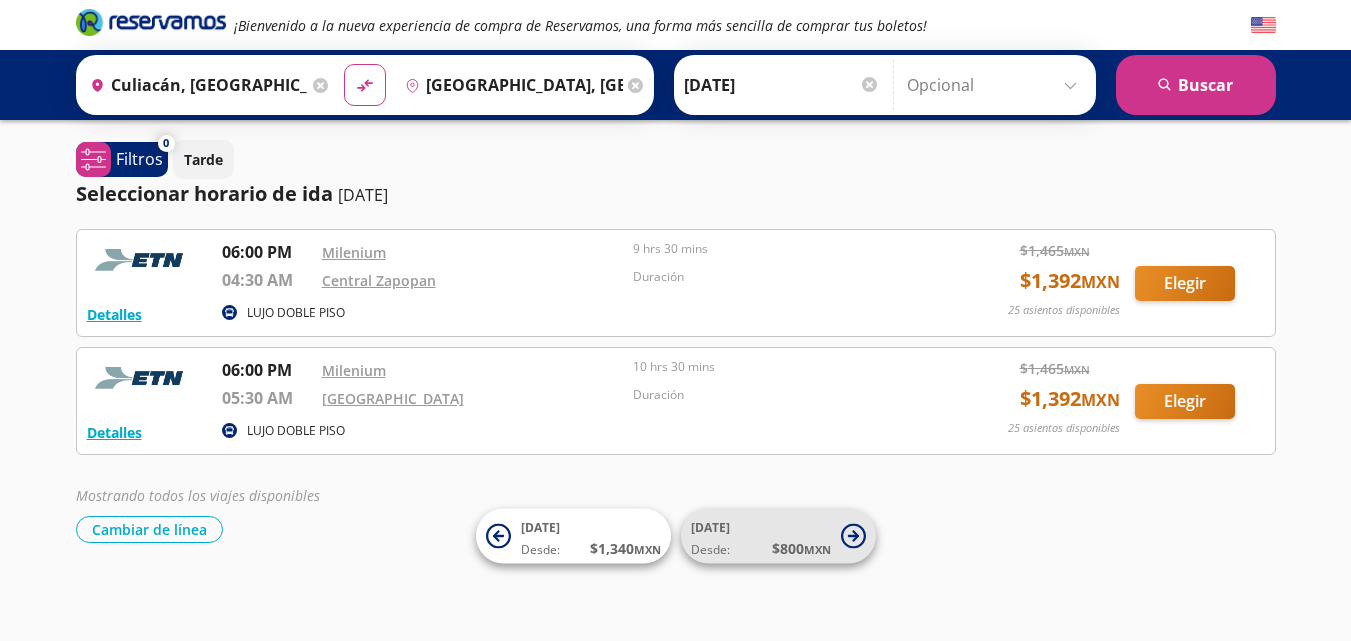 click on "$ 800  MXN" at bounding box center (801, 548) 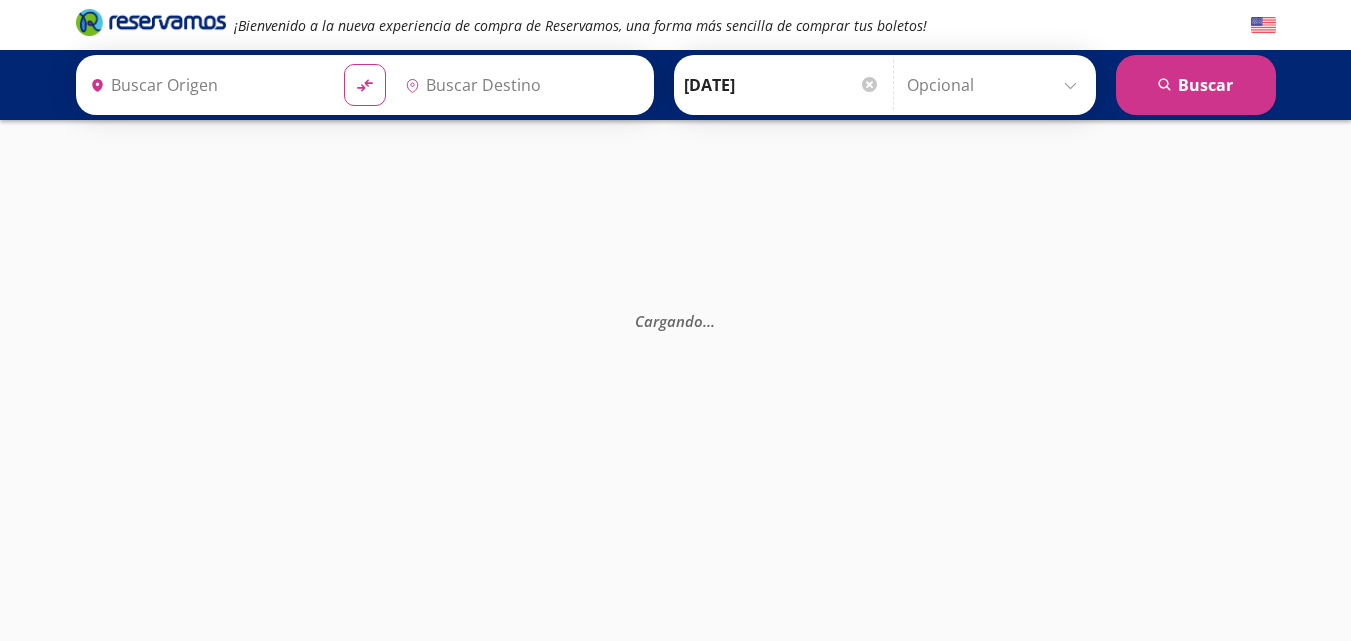 type on "[GEOGRAPHIC_DATA], [GEOGRAPHIC_DATA]" 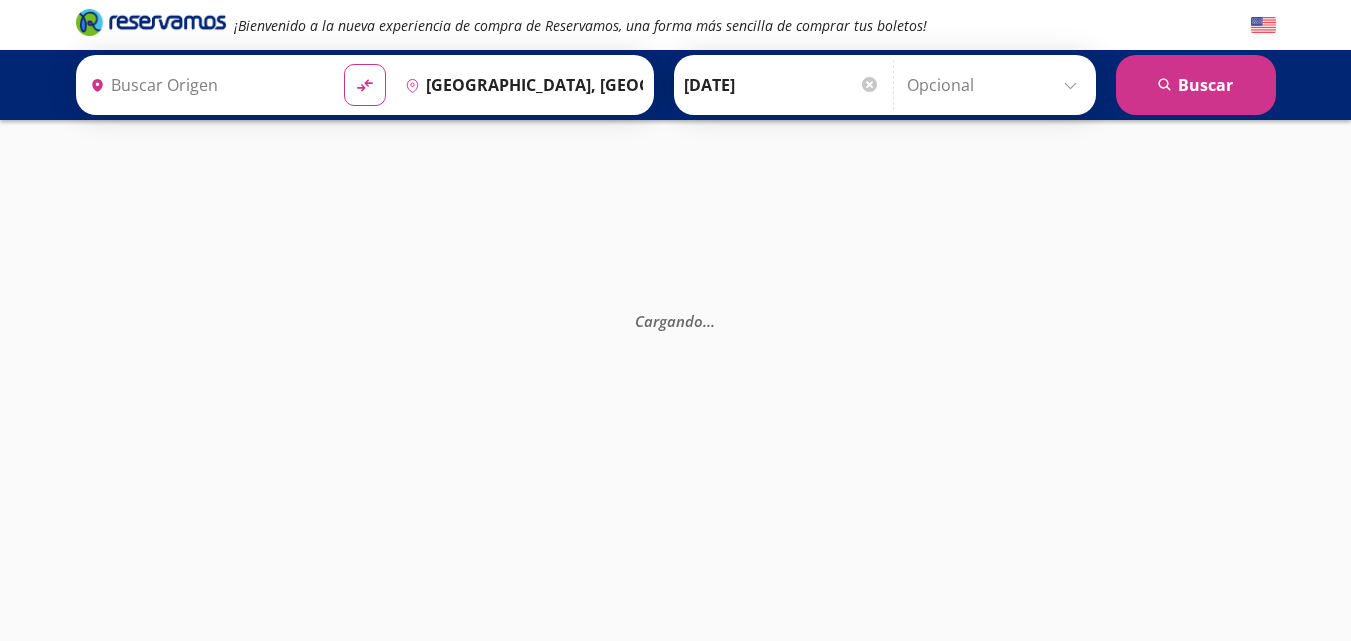 type on "Culiacán, [GEOGRAPHIC_DATA]" 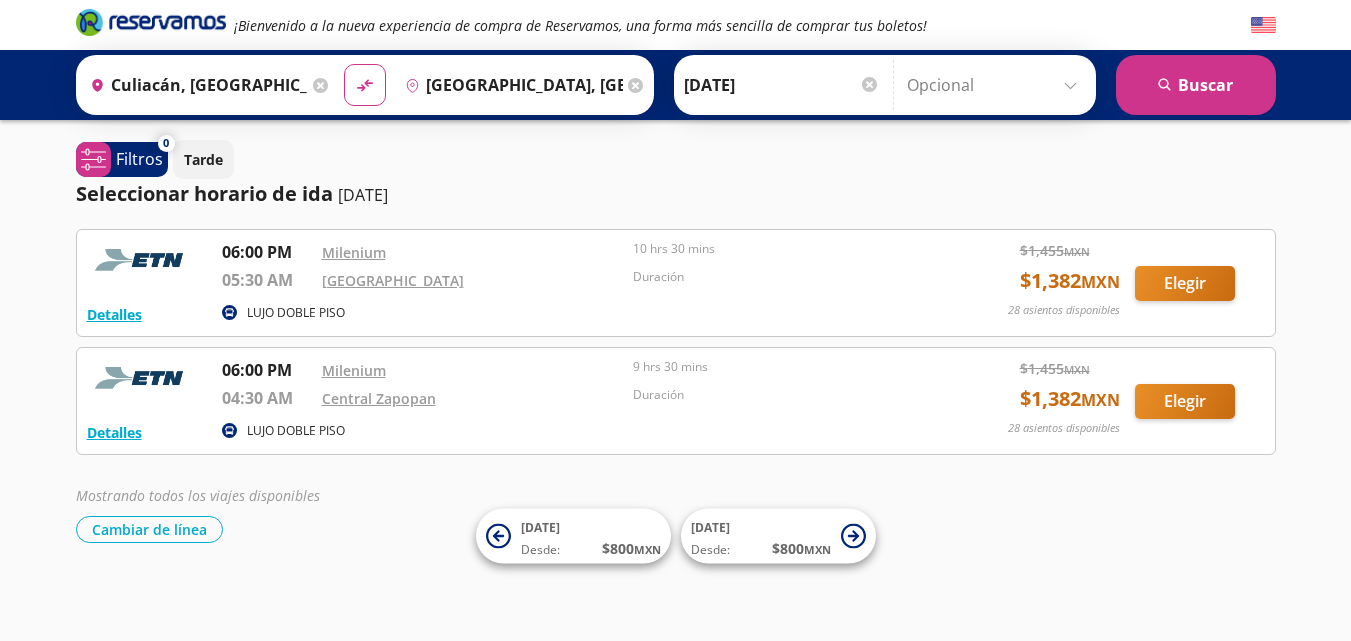 click on "Tarde" at bounding box center (724, 159) 